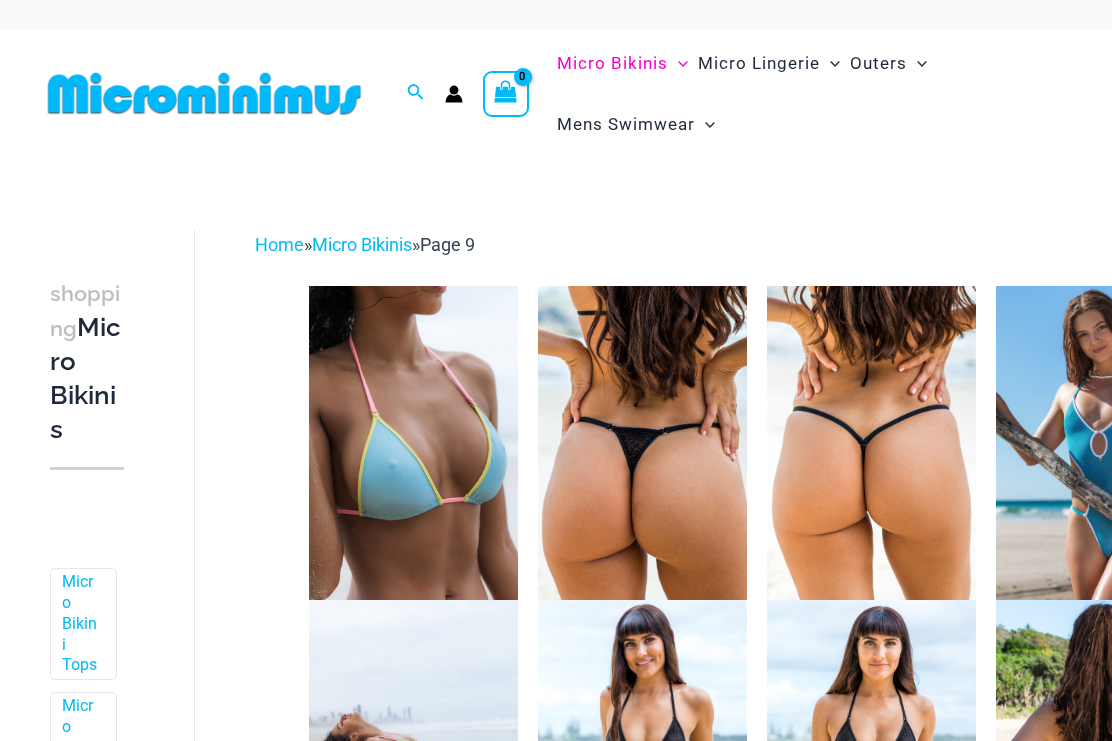 scroll, scrollTop: 0, scrollLeft: 0, axis: both 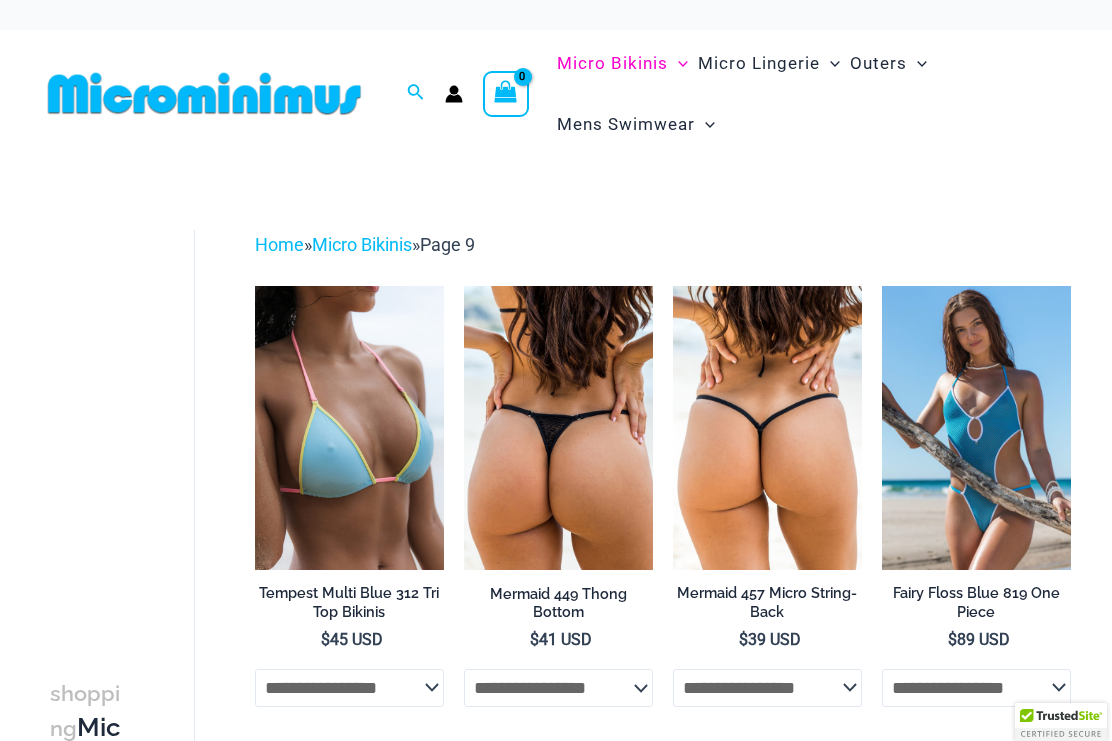 click on "Home" at bounding box center [279, 244] 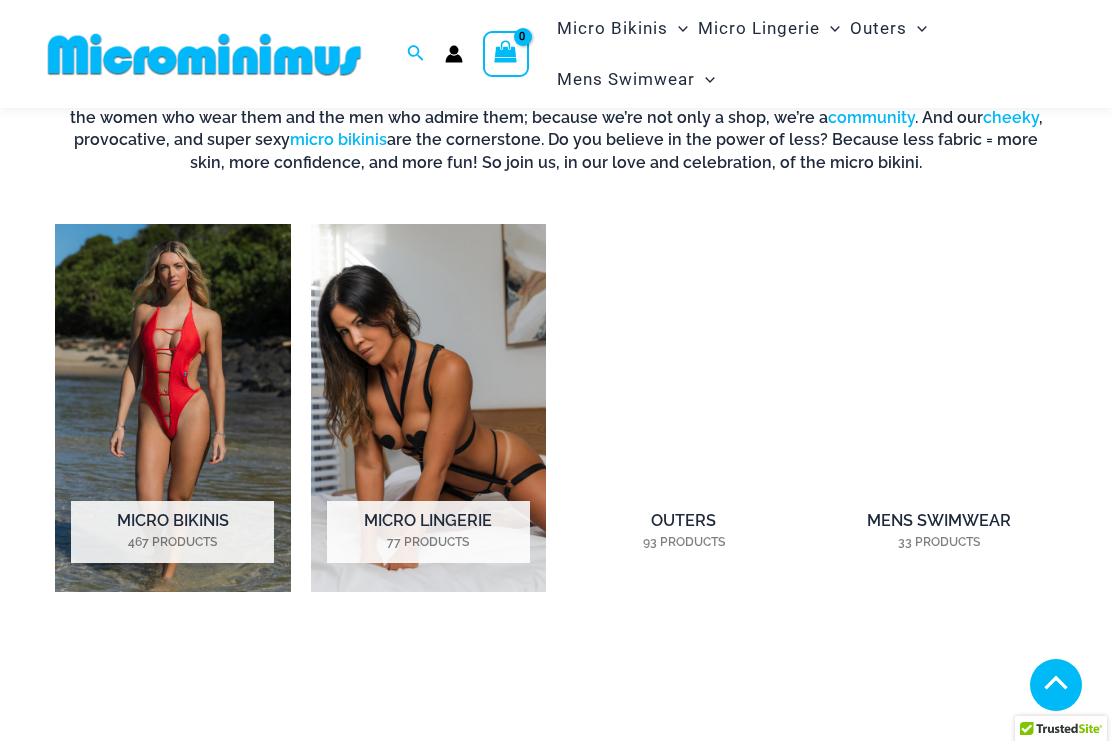 scroll, scrollTop: 1131, scrollLeft: 0, axis: vertical 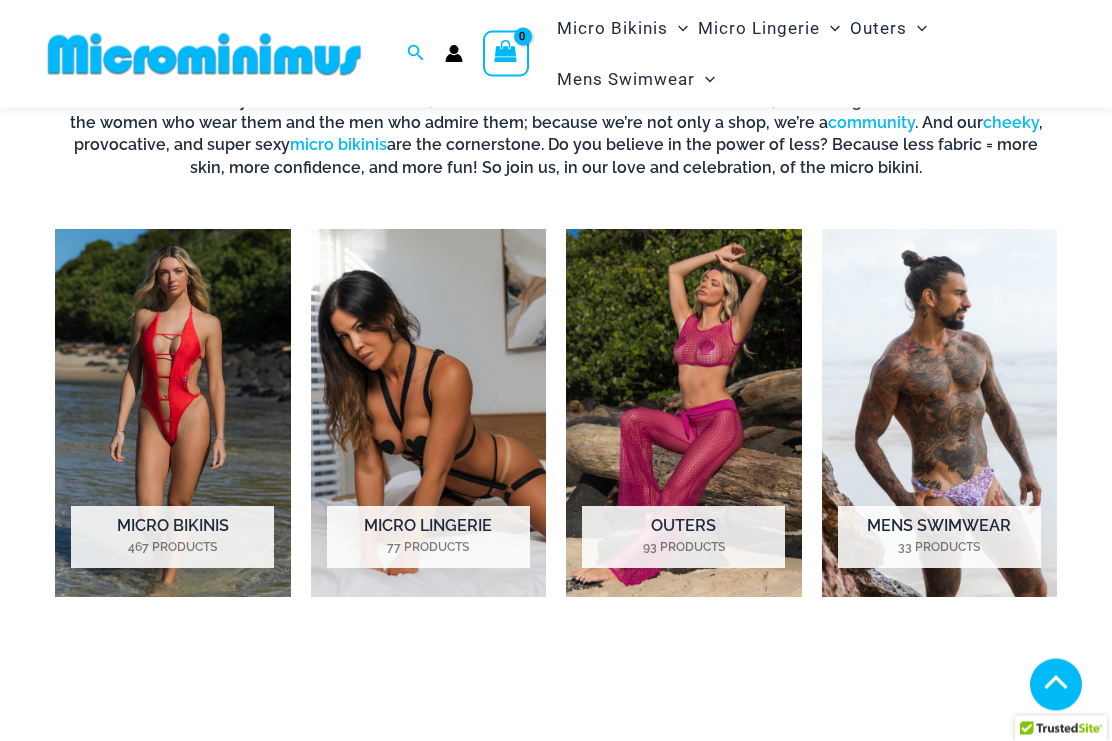 click at bounding box center [173, 414] 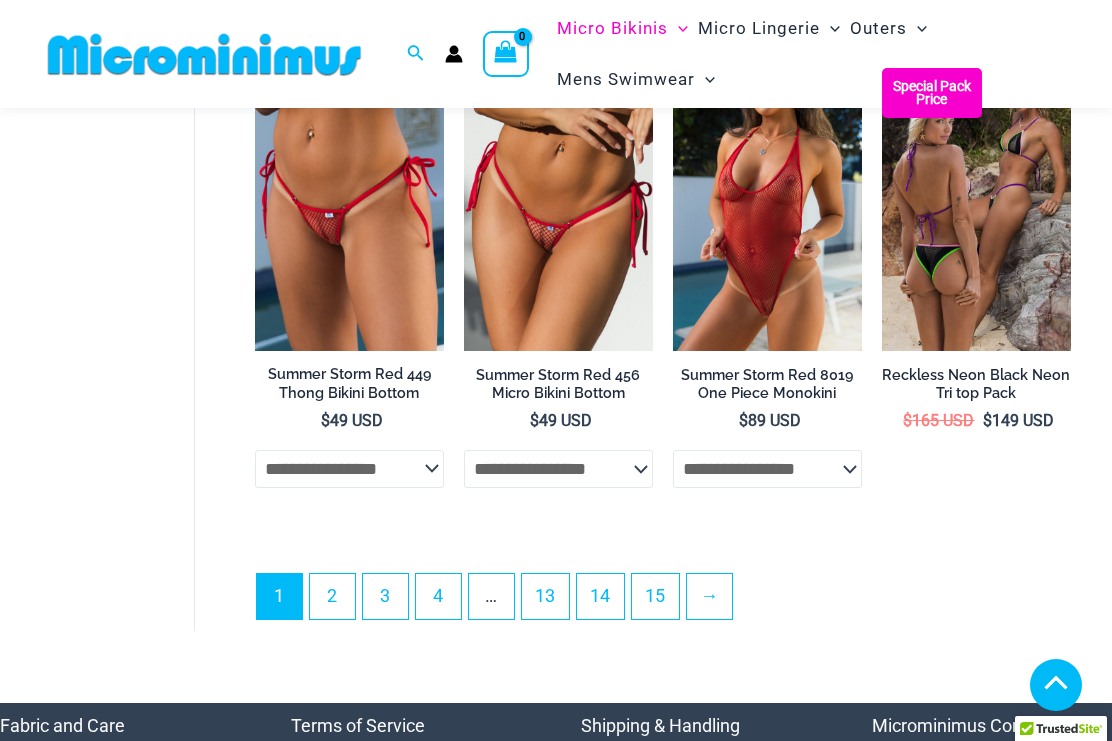 scroll, scrollTop: 4178, scrollLeft: 0, axis: vertical 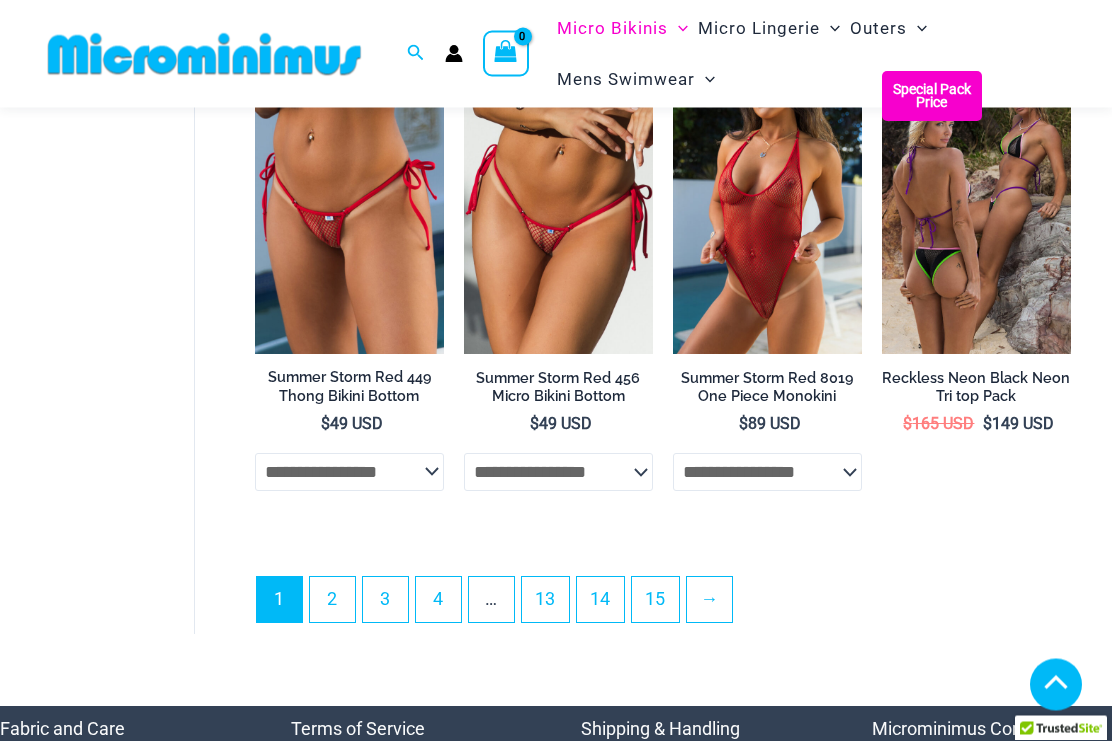 click on "2" at bounding box center (332, 600) 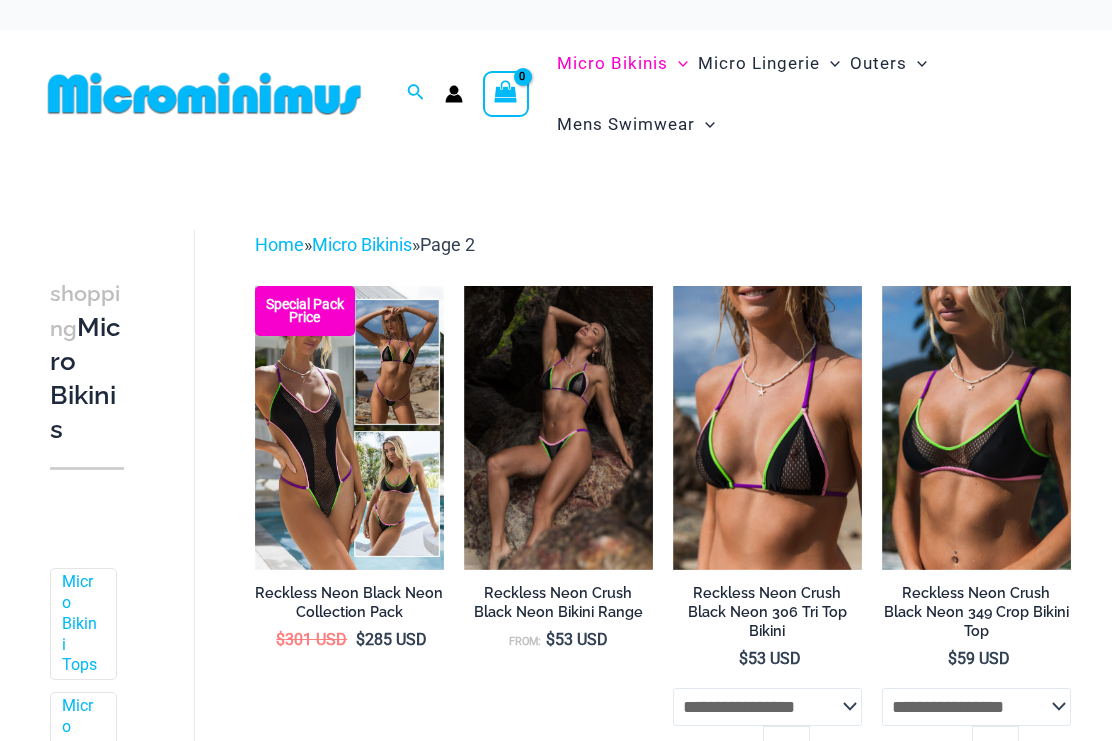 scroll, scrollTop: 0, scrollLeft: 0, axis: both 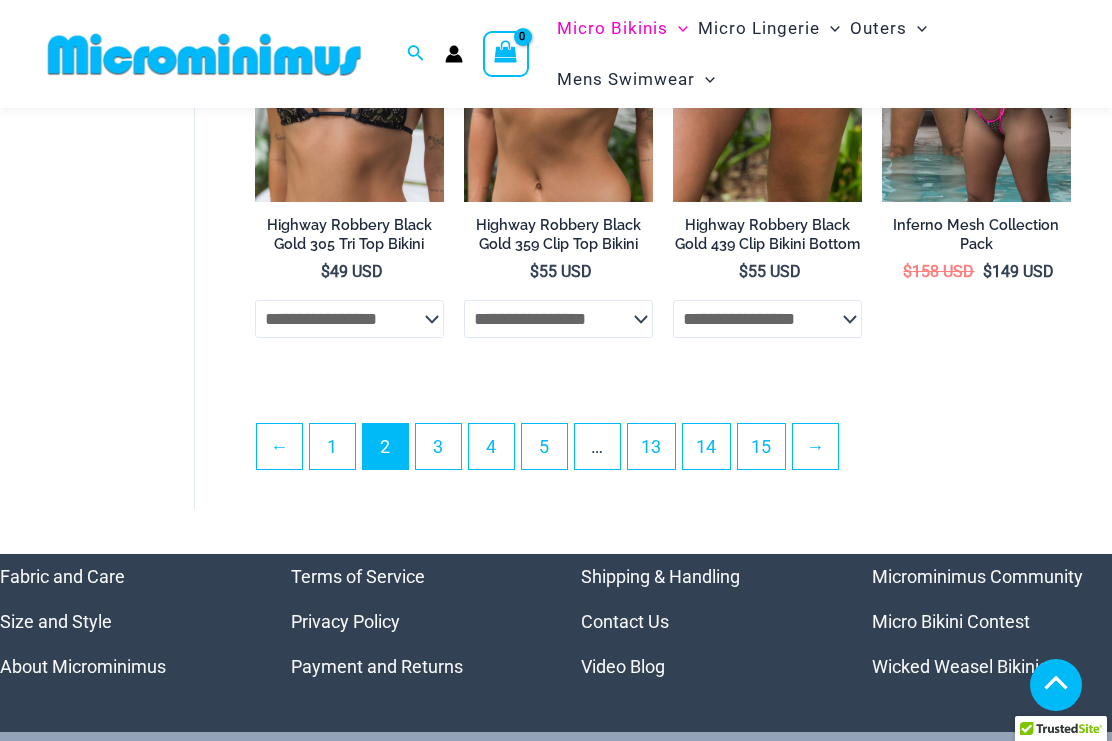 click on "14" at bounding box center [706, 446] 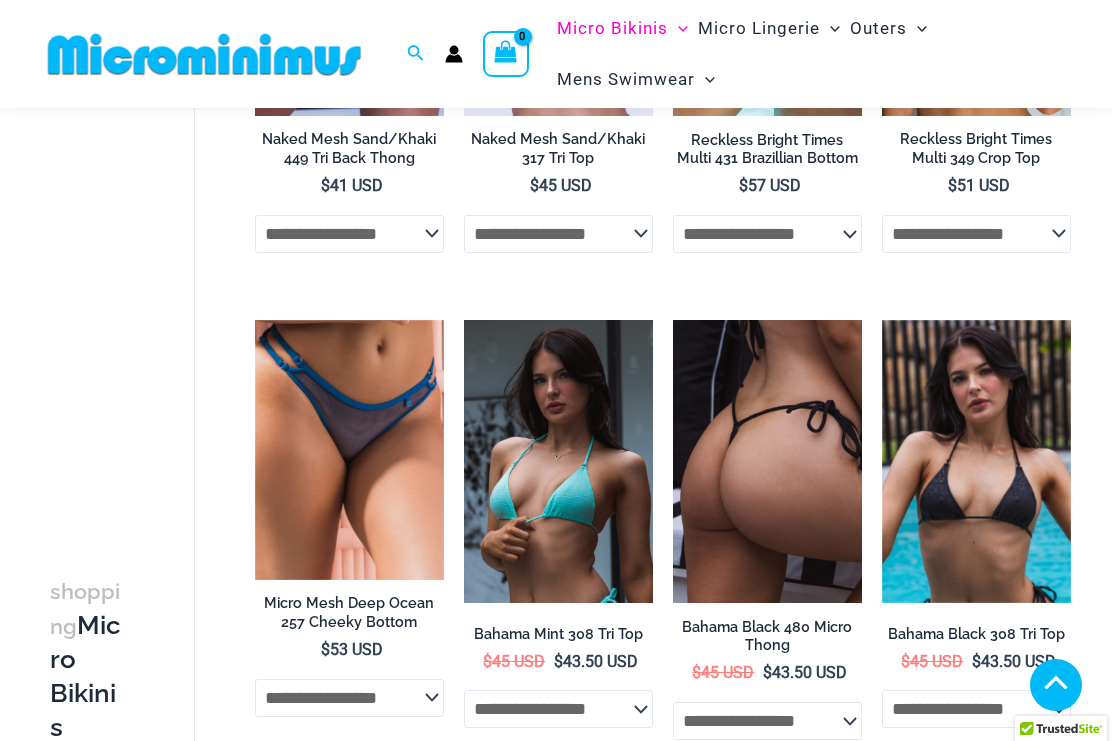 scroll, scrollTop: 432, scrollLeft: 0, axis: vertical 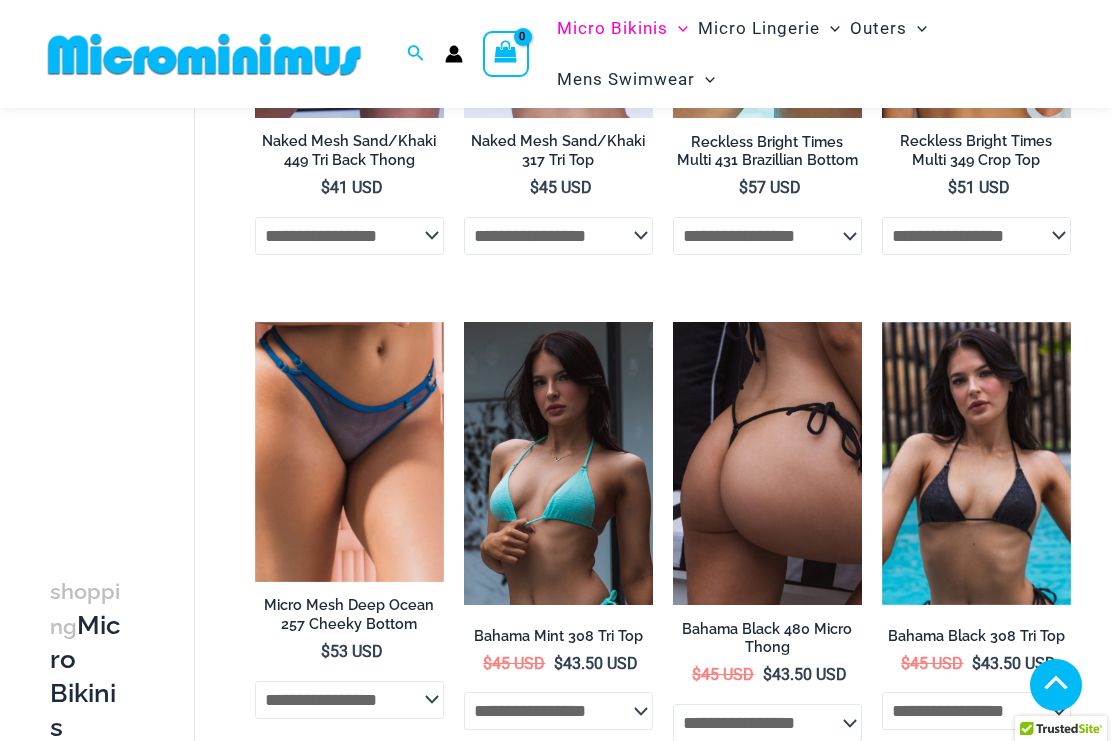 click at bounding box center (558, 464) 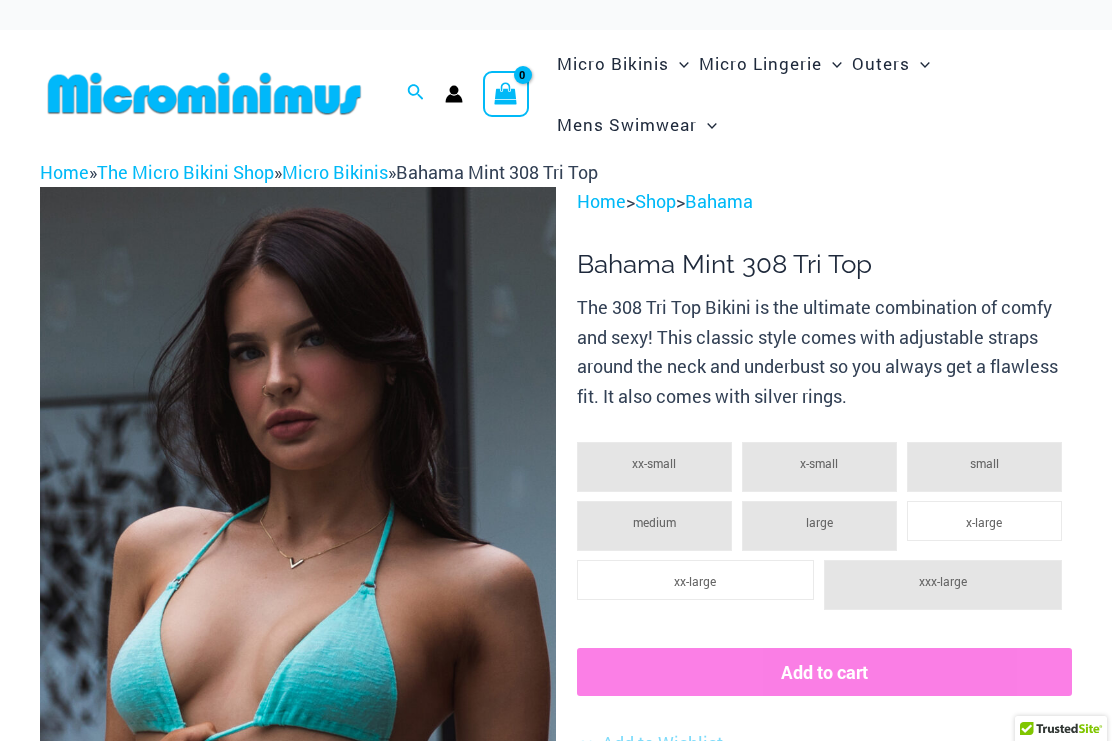 scroll, scrollTop: 0, scrollLeft: 0, axis: both 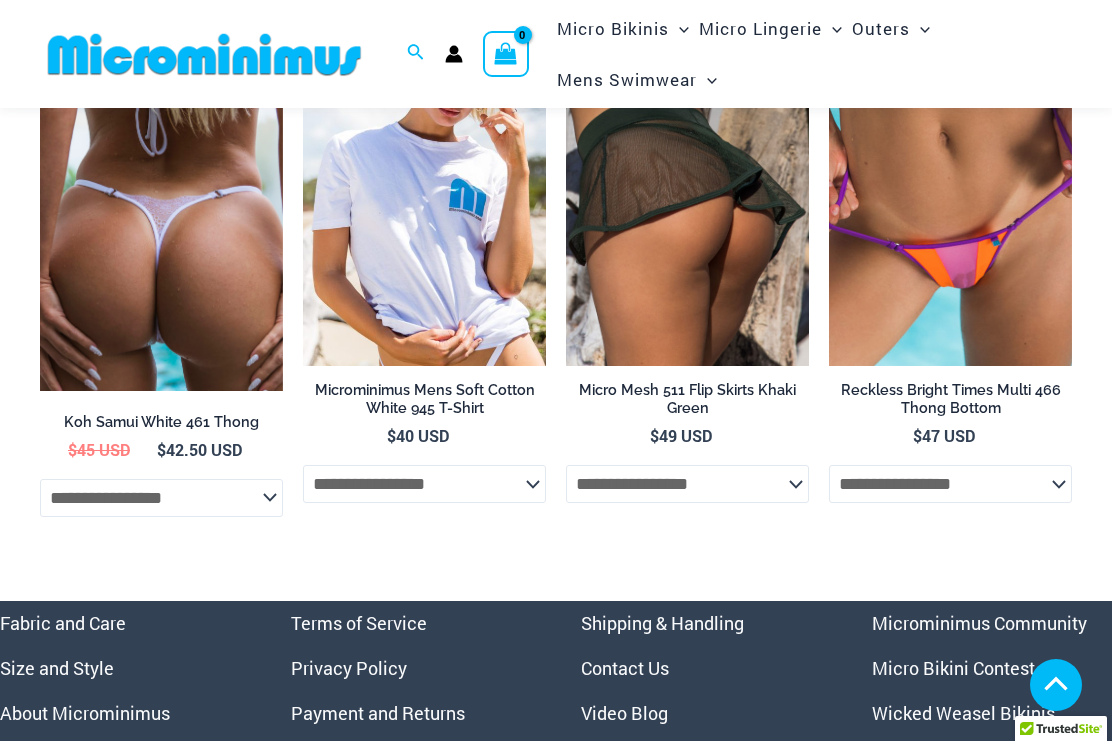 click at bounding box center (303, 2) 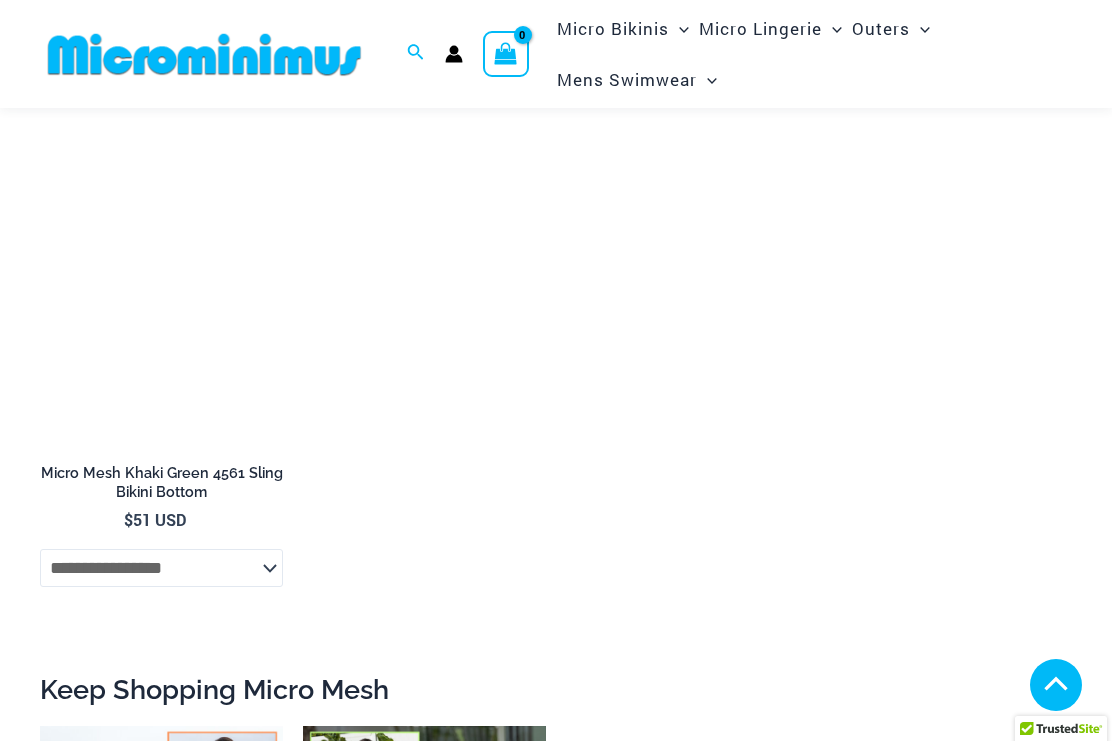 scroll, scrollTop: 2295, scrollLeft: 0, axis: vertical 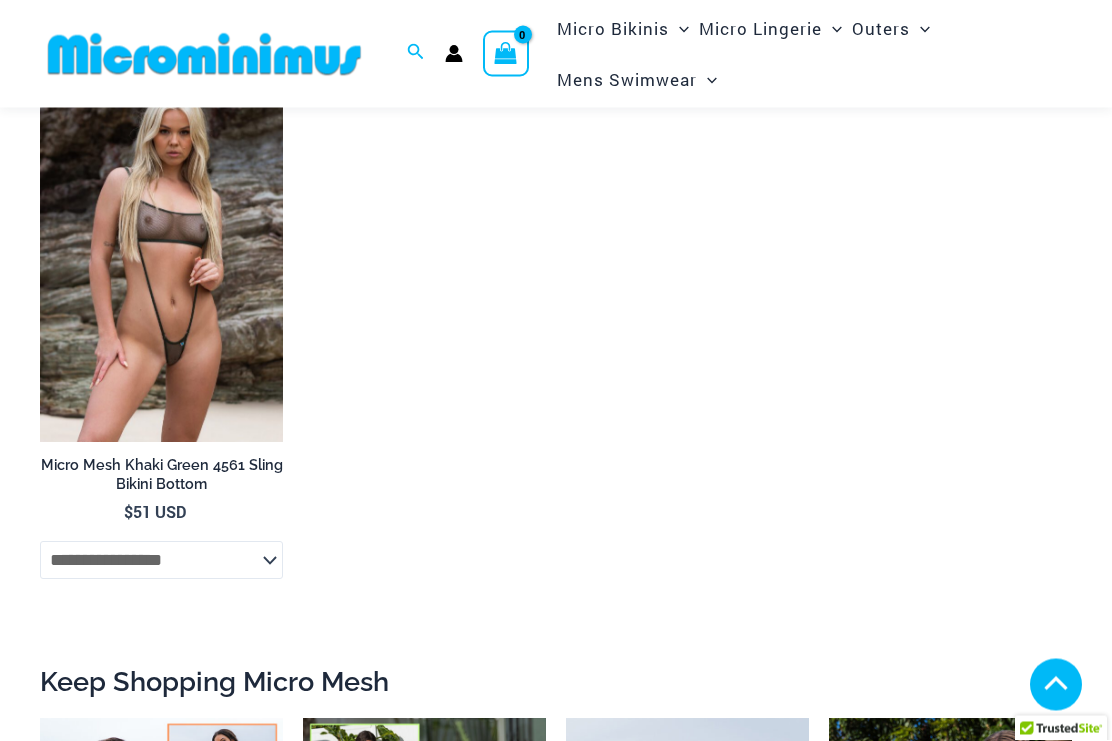 click at bounding box center [40, 79] 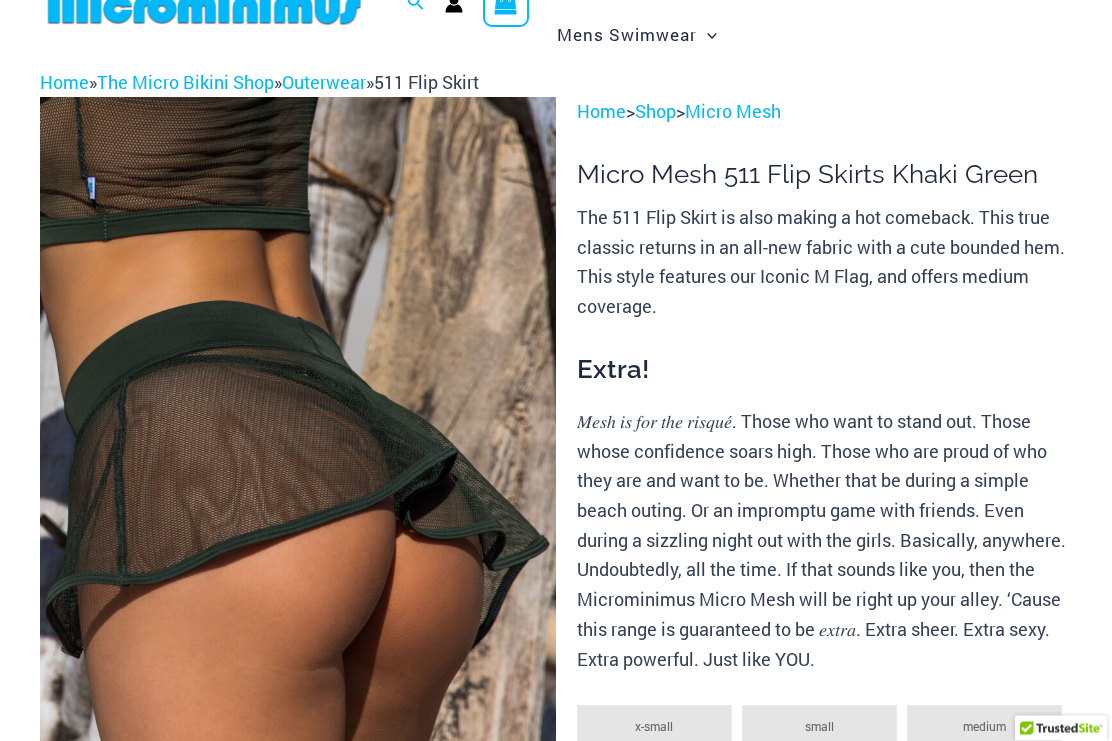 scroll, scrollTop: 0, scrollLeft: 0, axis: both 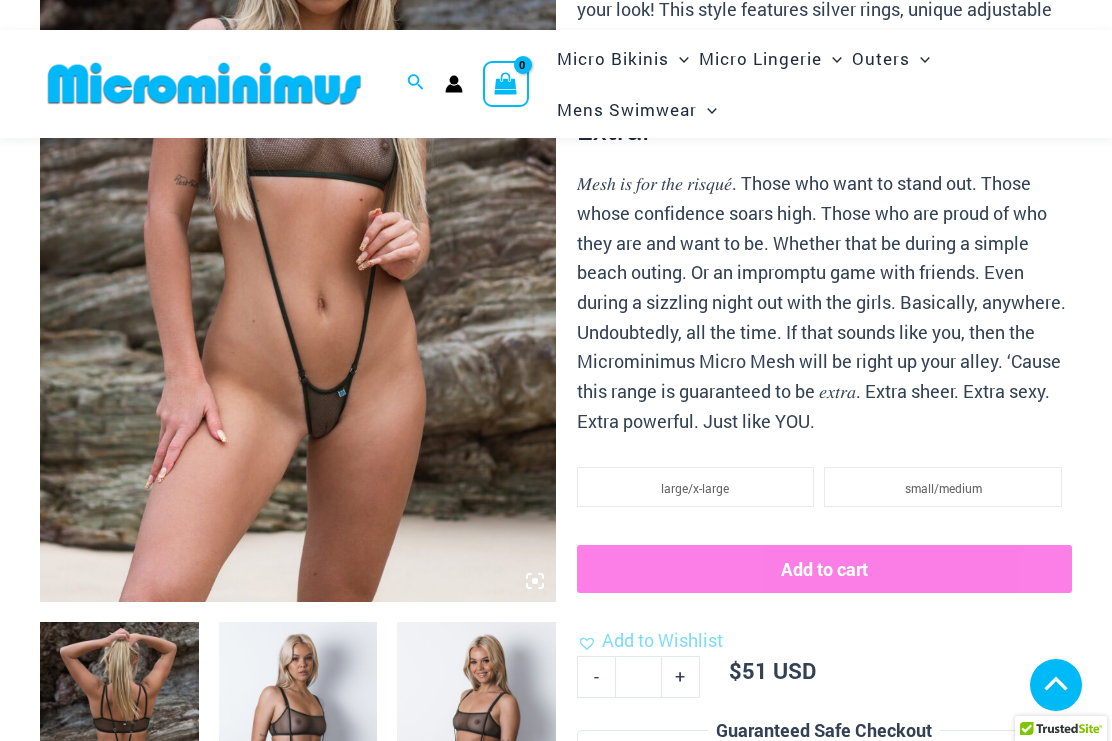 click at bounding box center [298, 215] 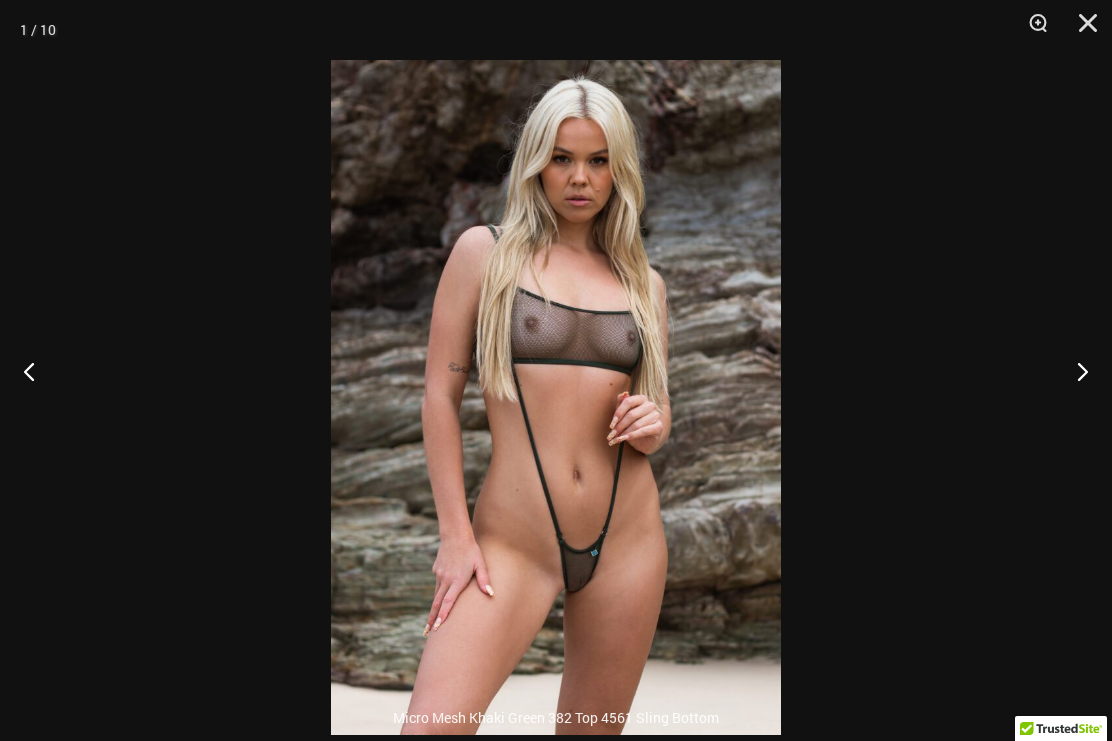 click at bounding box center [1074, 371] 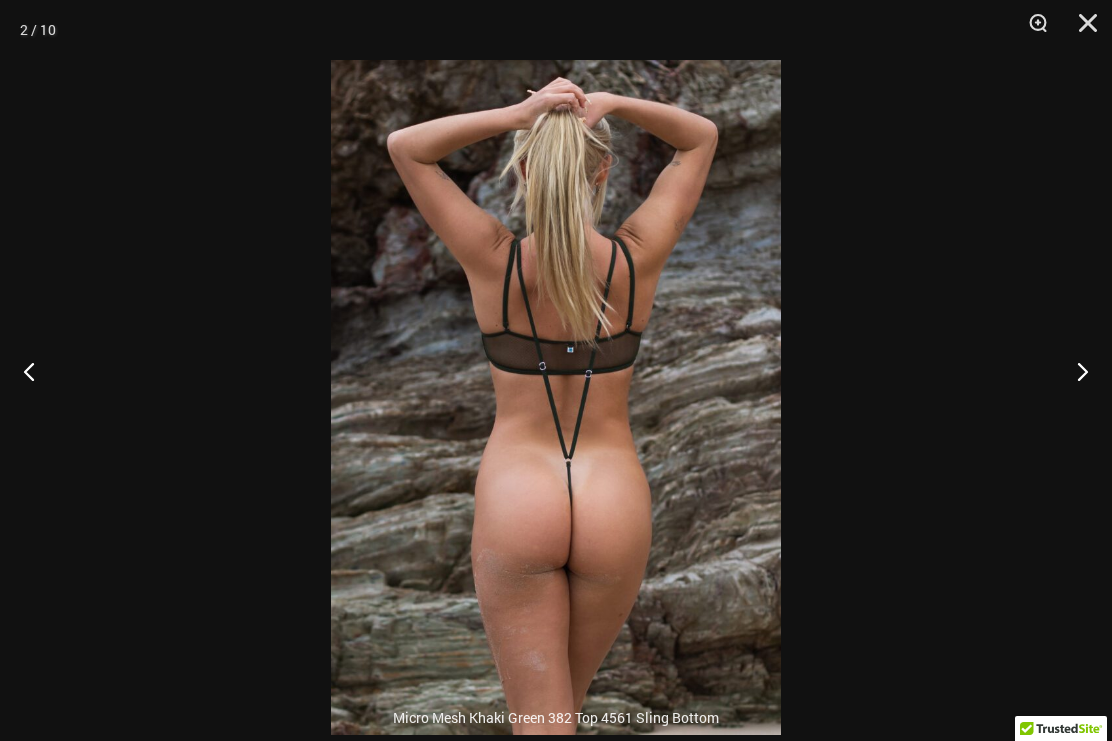 click at bounding box center [1074, 371] 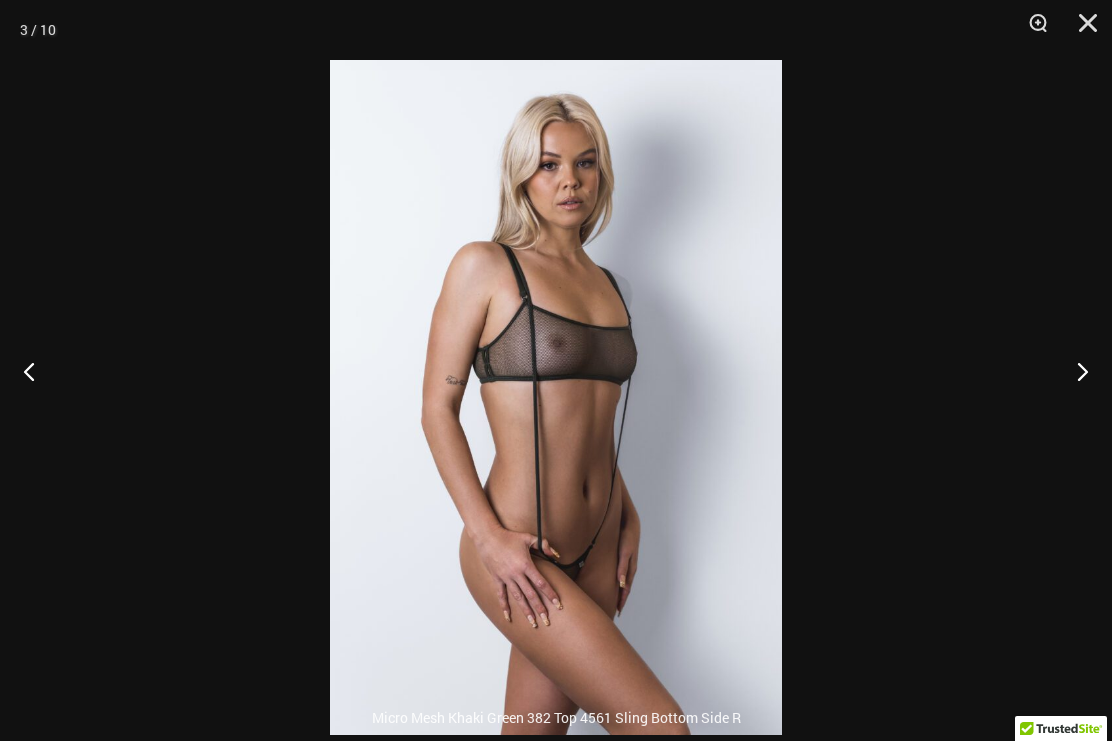 click at bounding box center (1074, 371) 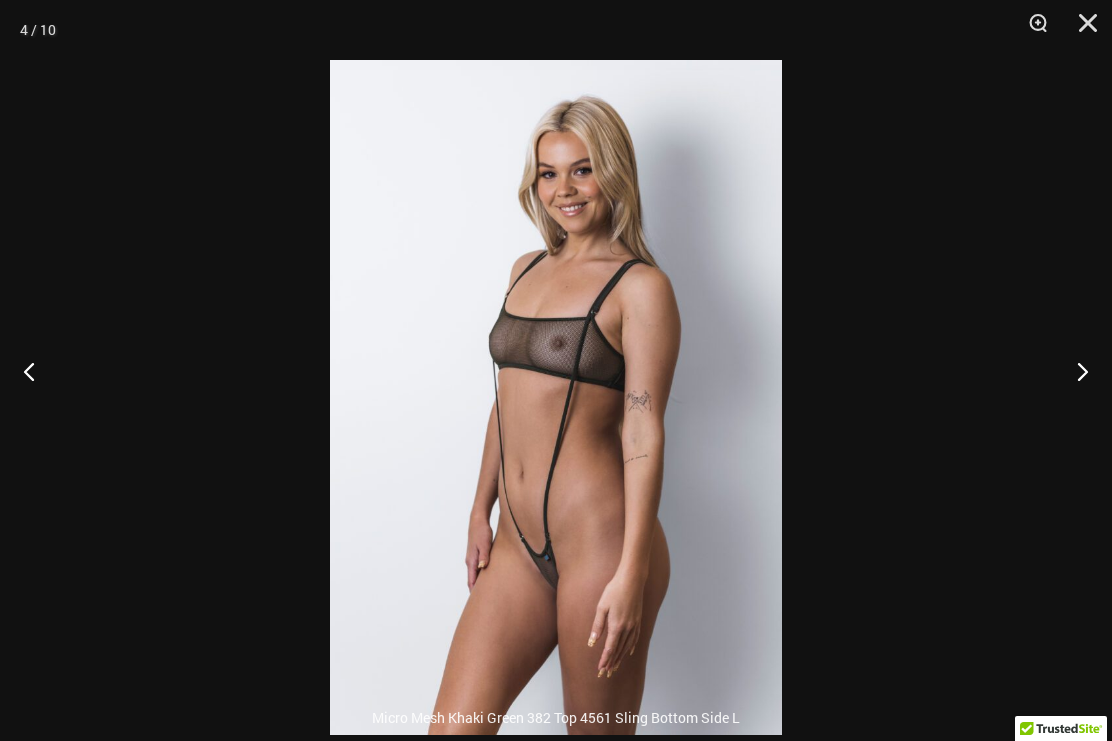 click at bounding box center [1074, 371] 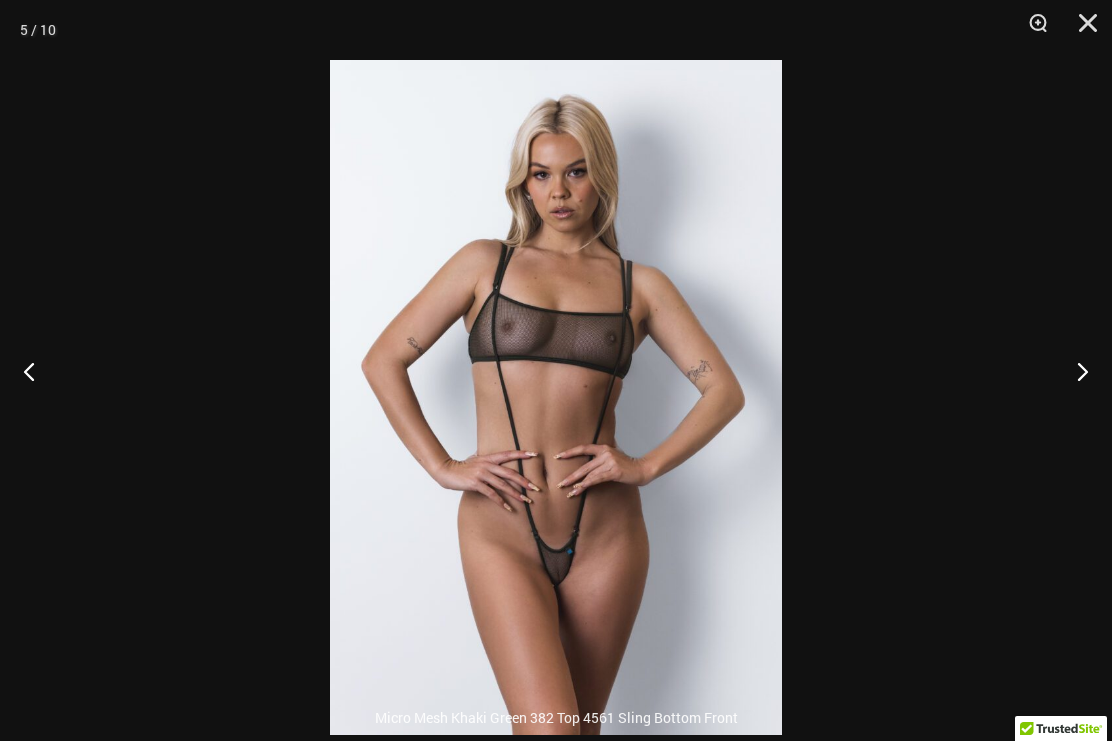 click at bounding box center [1074, 371] 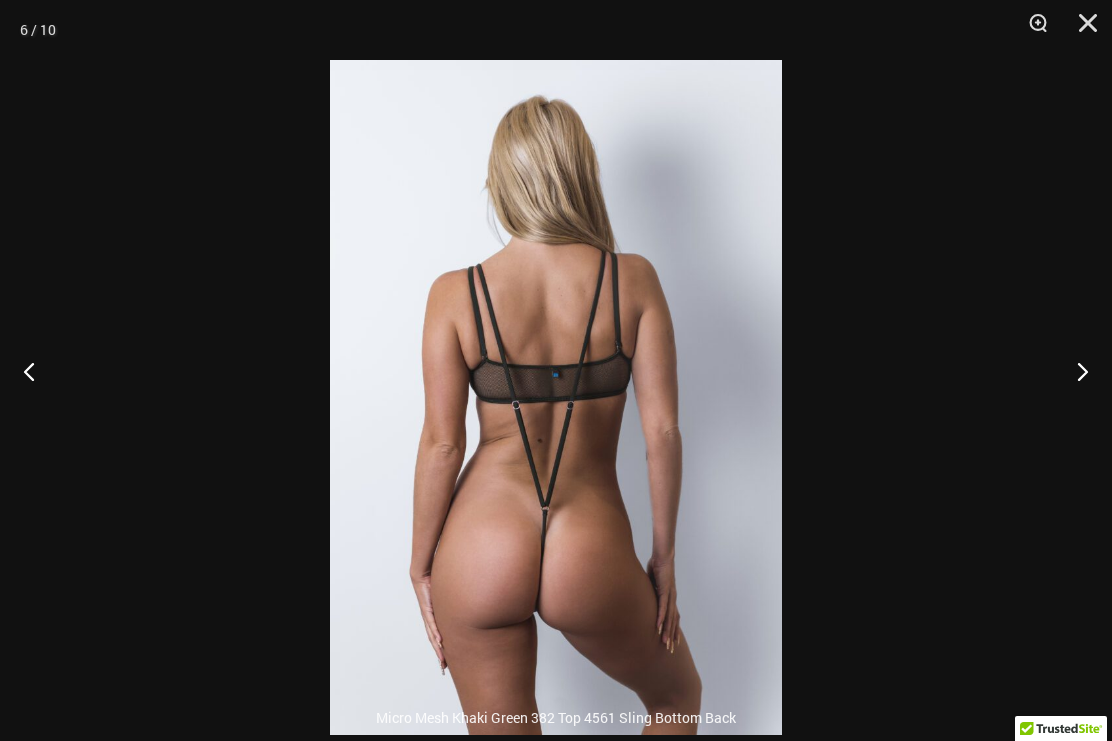 click at bounding box center [1074, 371] 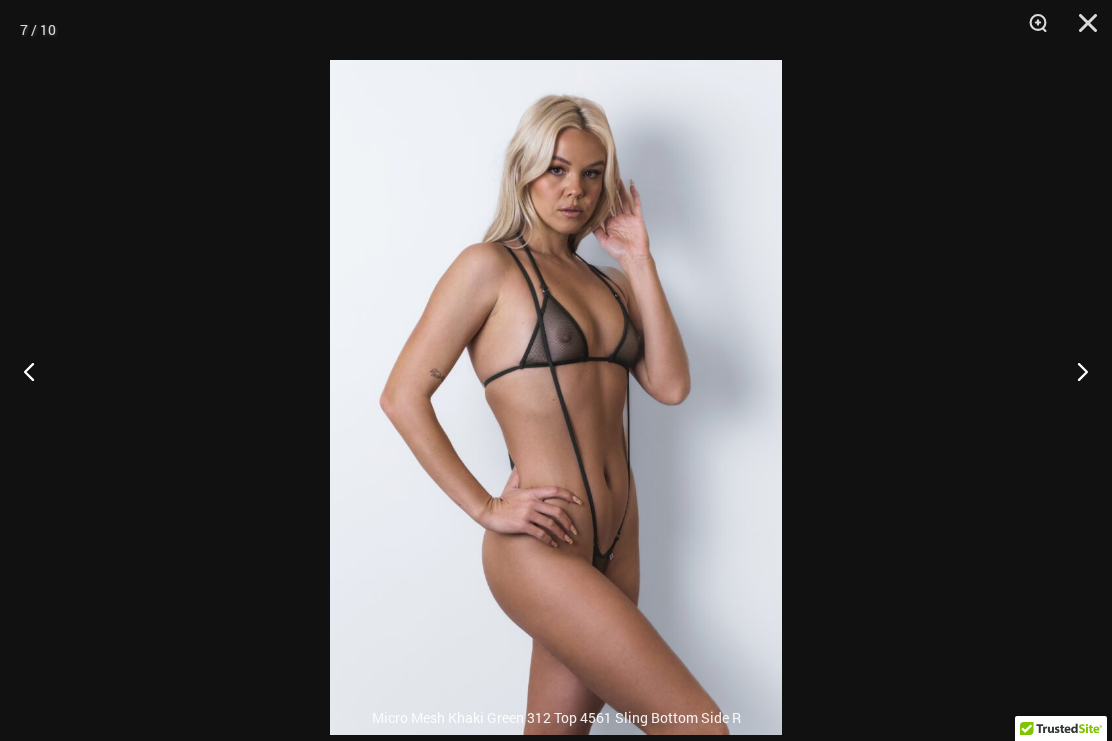 click at bounding box center [1074, 371] 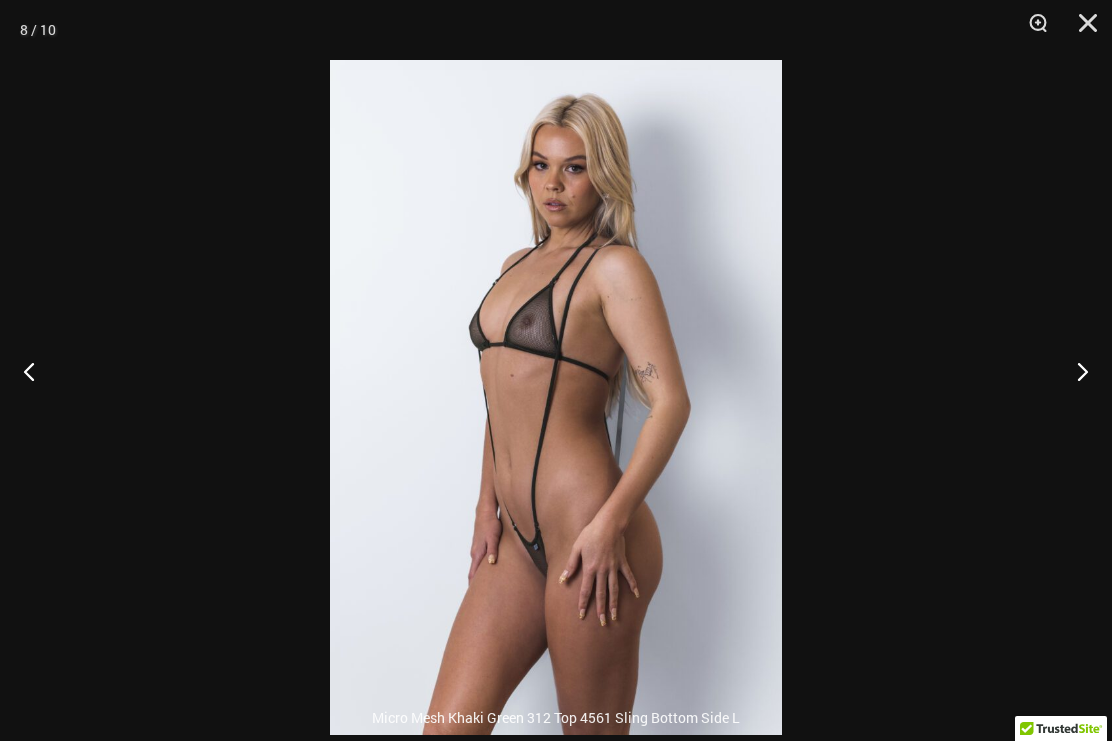 click at bounding box center [1074, 371] 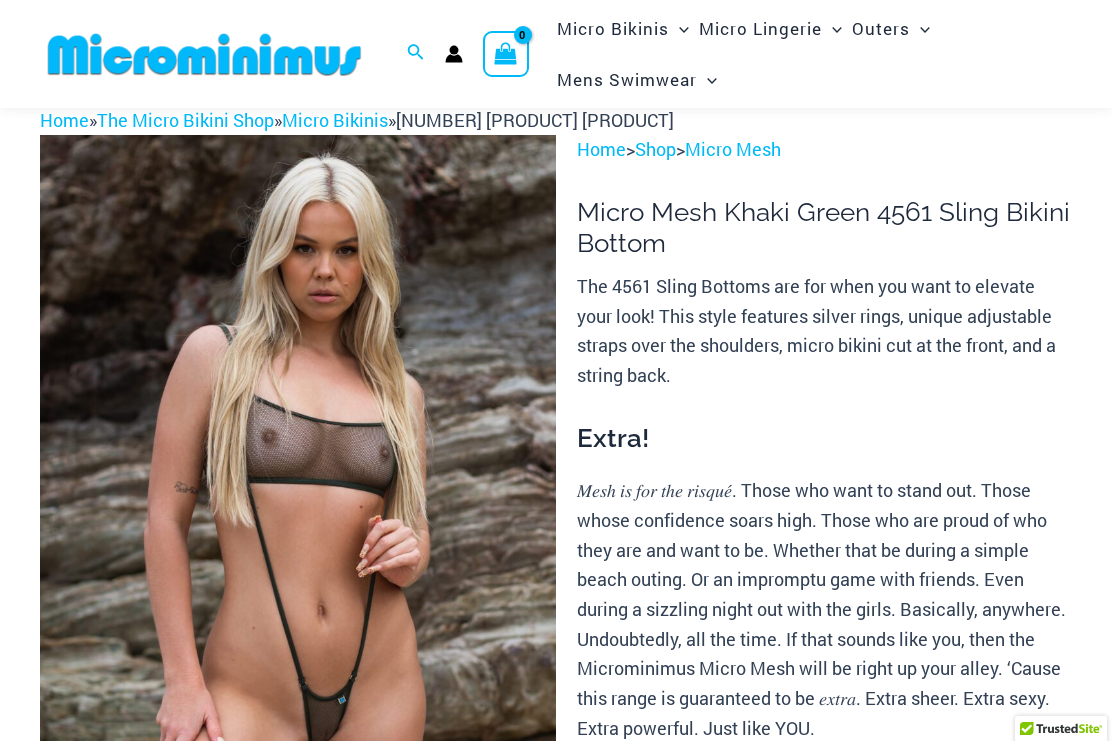 scroll, scrollTop: 0, scrollLeft: 0, axis: both 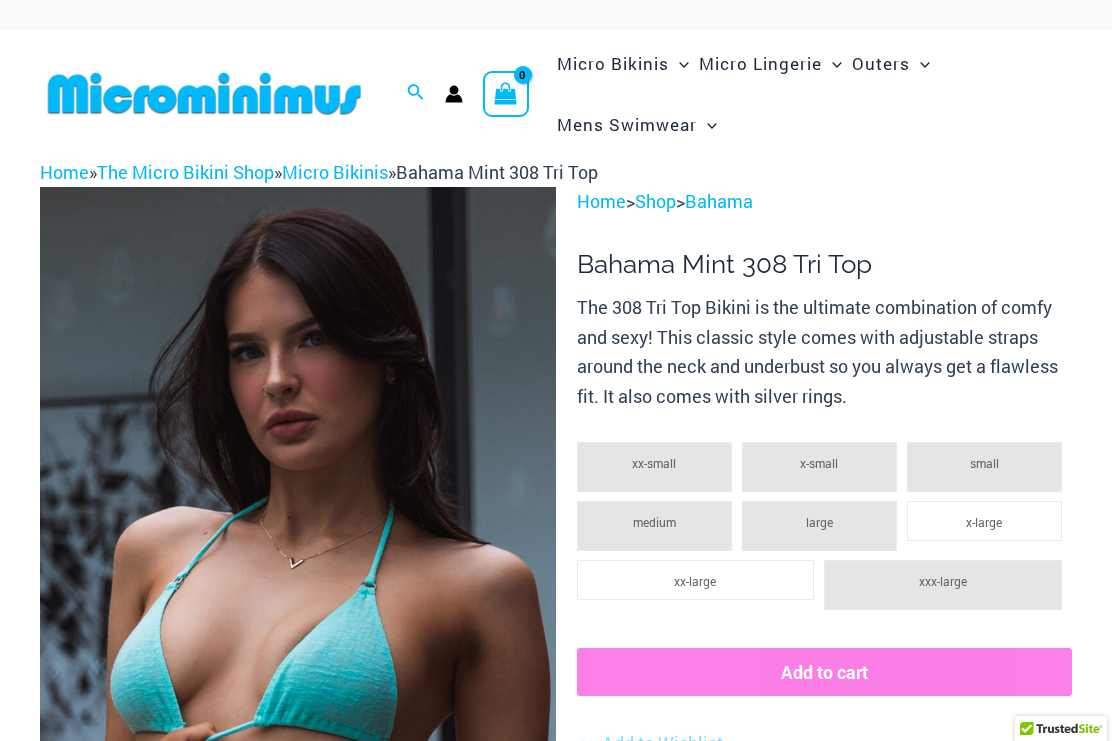 click on "Home" at bounding box center [601, 201] 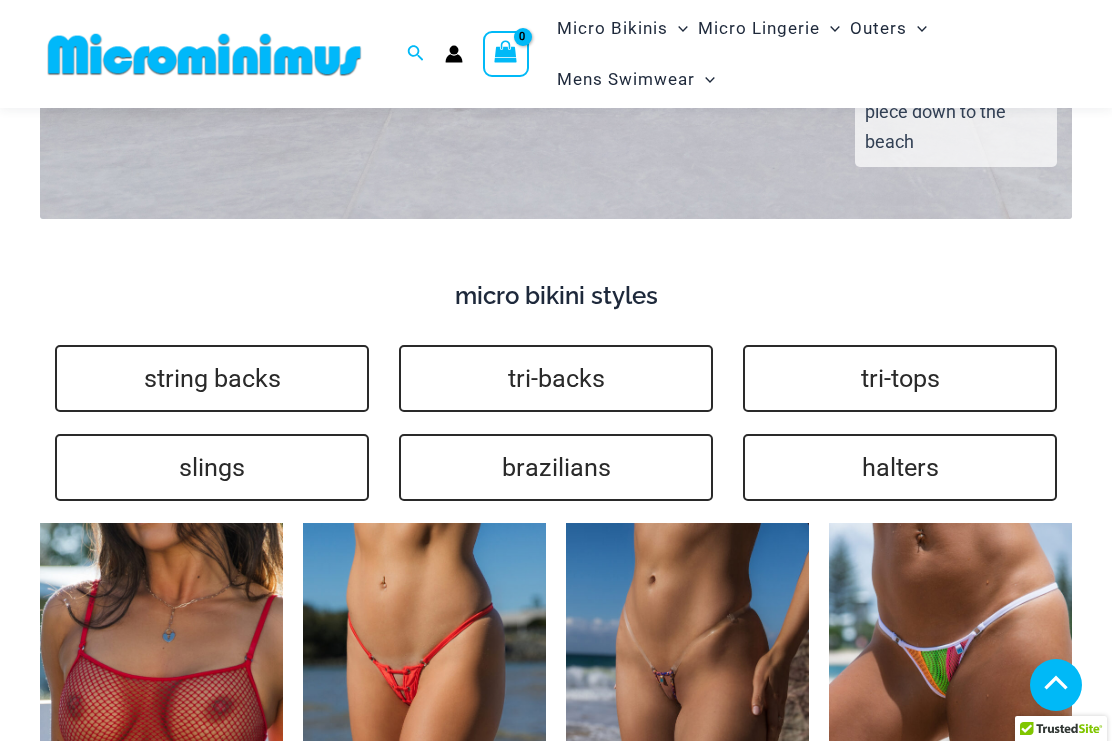 scroll, scrollTop: 4198, scrollLeft: 0, axis: vertical 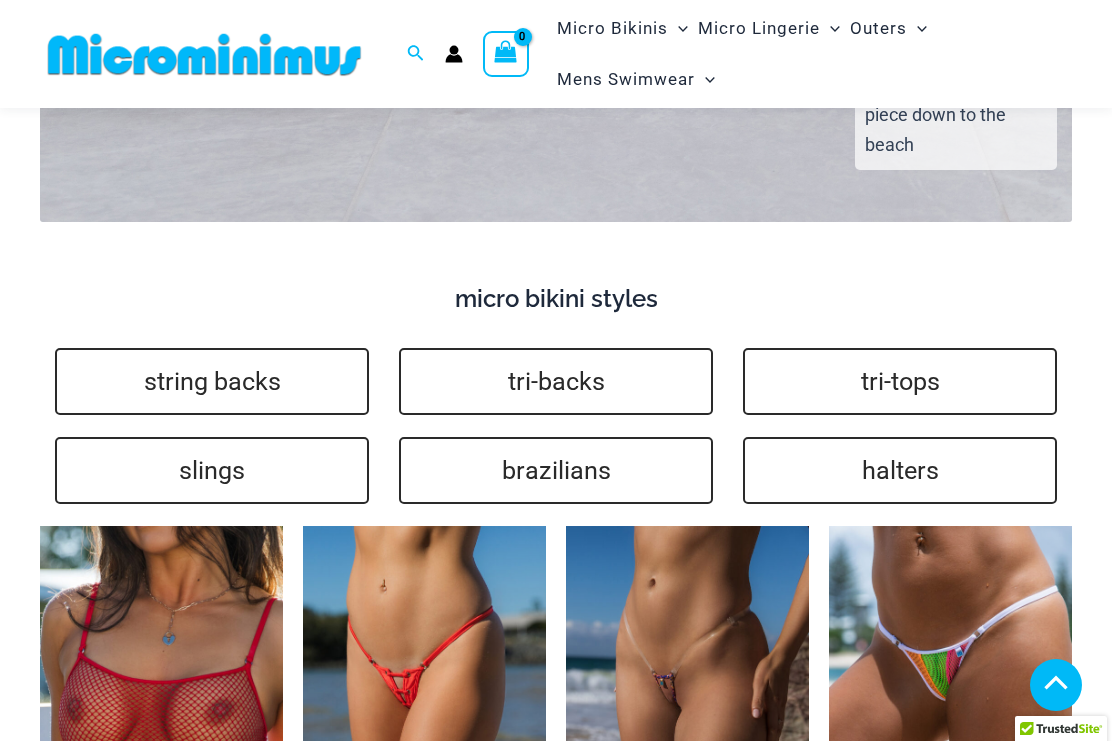 click on "halters" at bounding box center [900, 470] 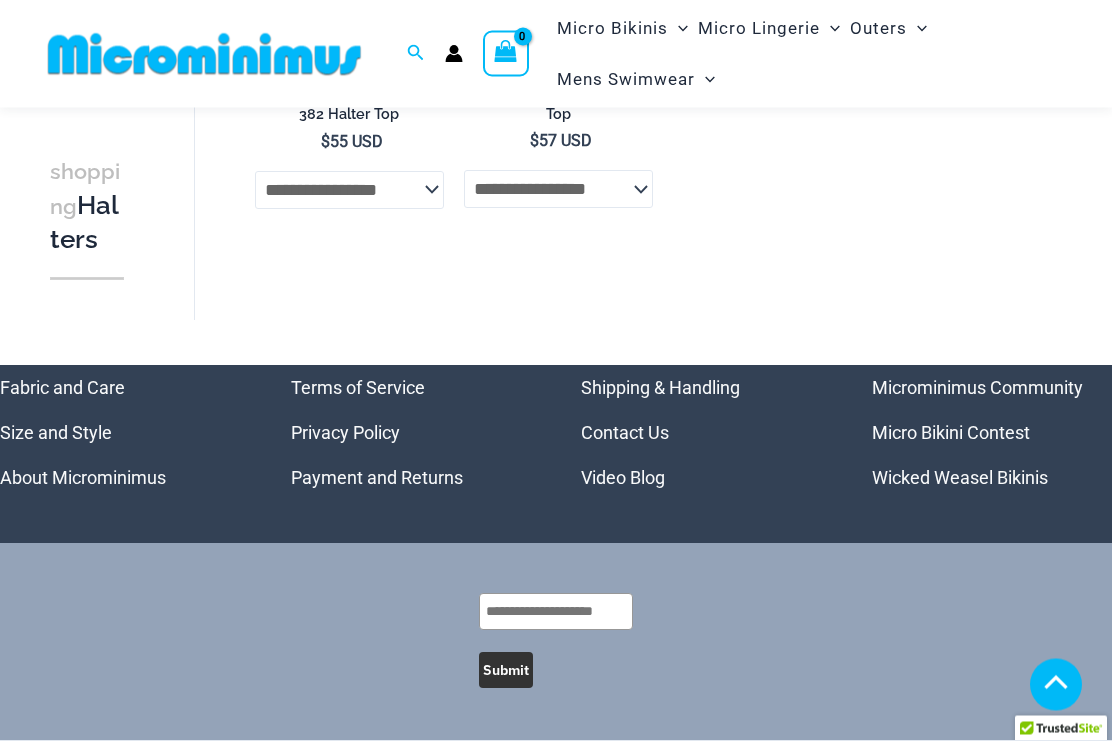 scroll, scrollTop: 1453, scrollLeft: 0, axis: vertical 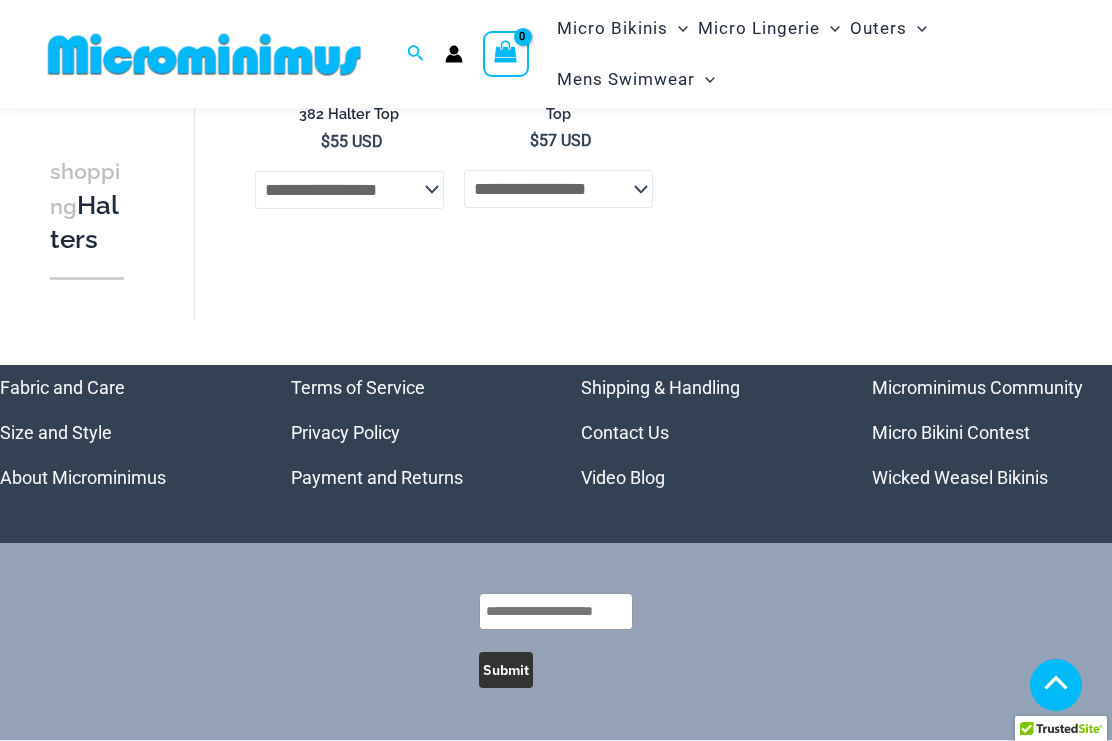 click on "Video Blog" at bounding box center [623, 477] 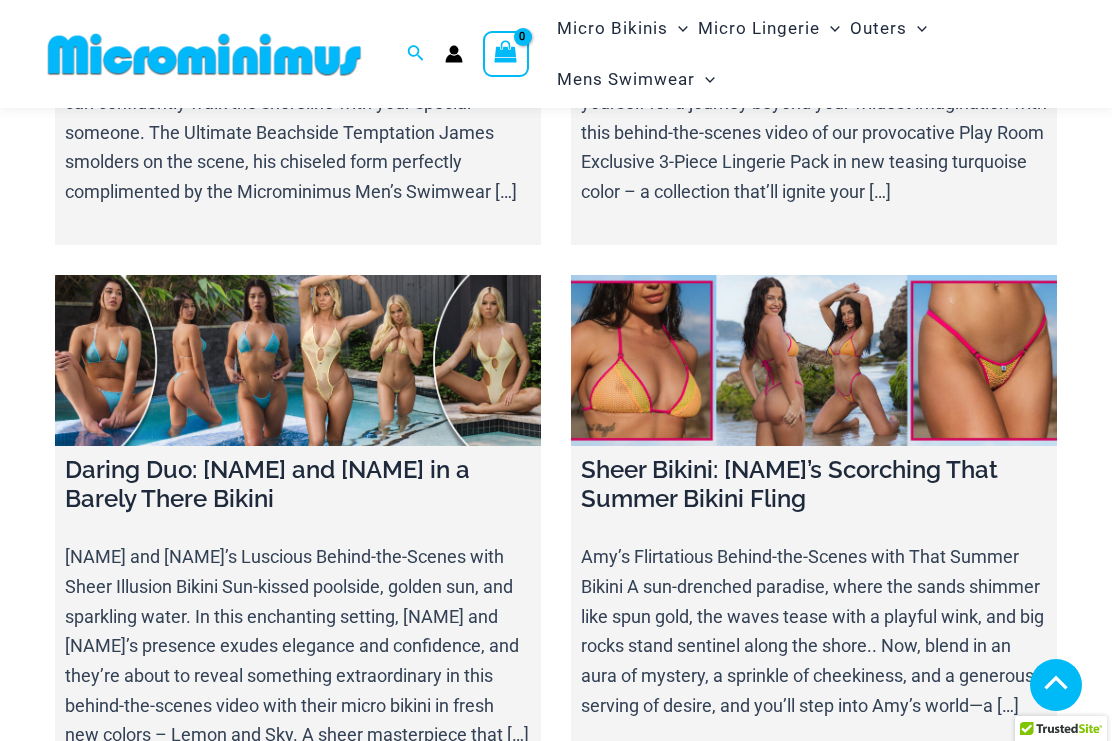 scroll, scrollTop: 13193, scrollLeft: 0, axis: vertical 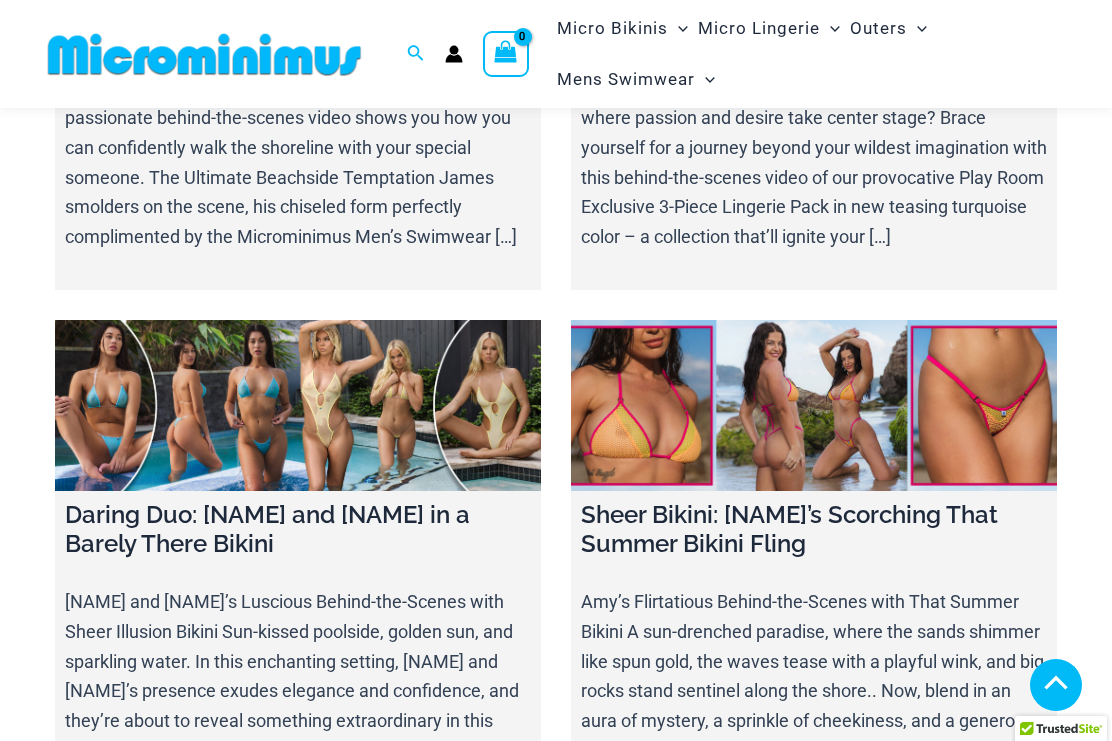 click at bounding box center (298, 405) 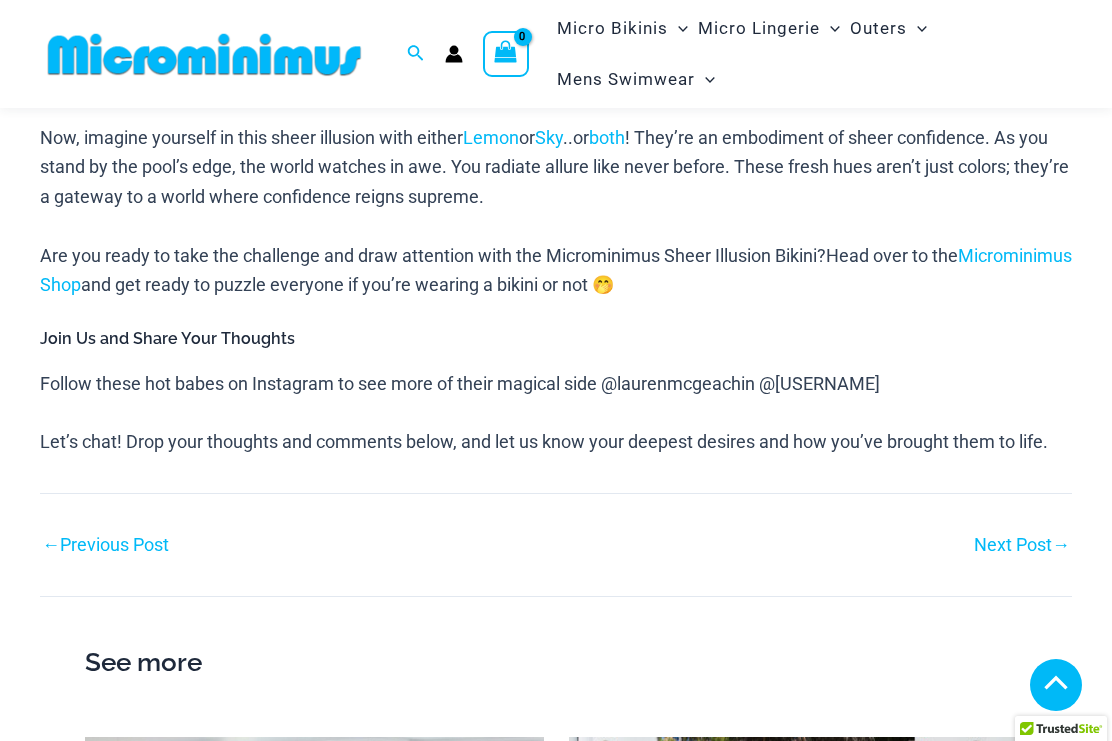 scroll, scrollTop: 1154, scrollLeft: 0, axis: vertical 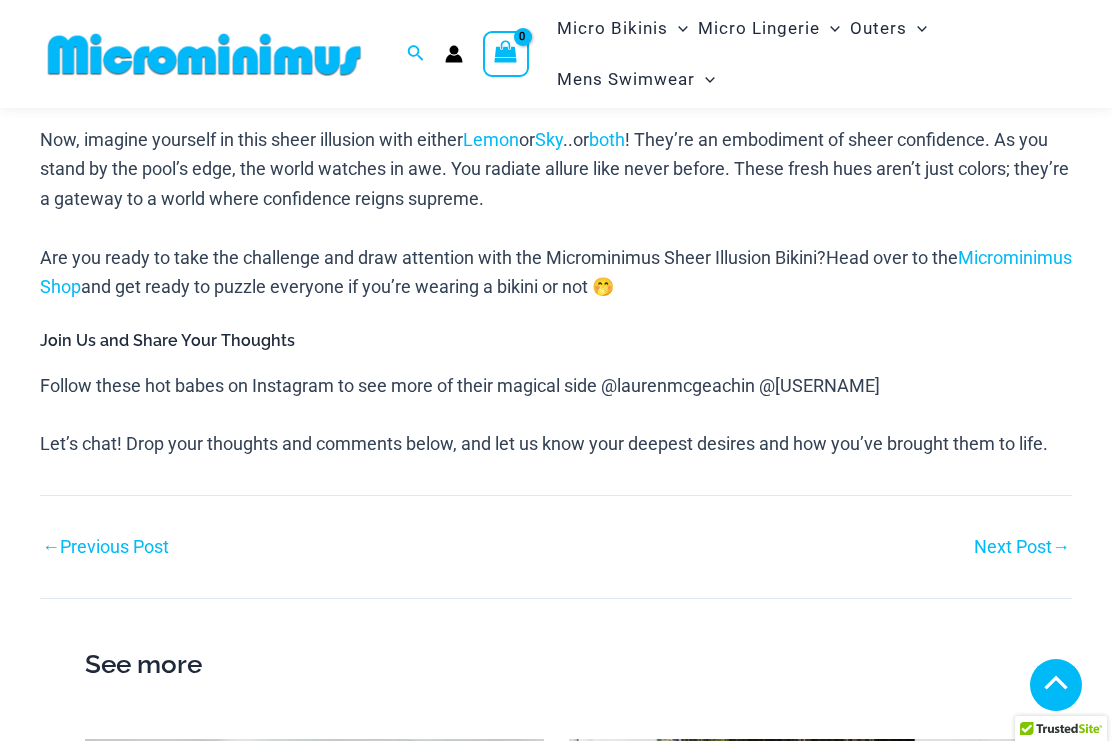 click at bounding box center (204, 54) 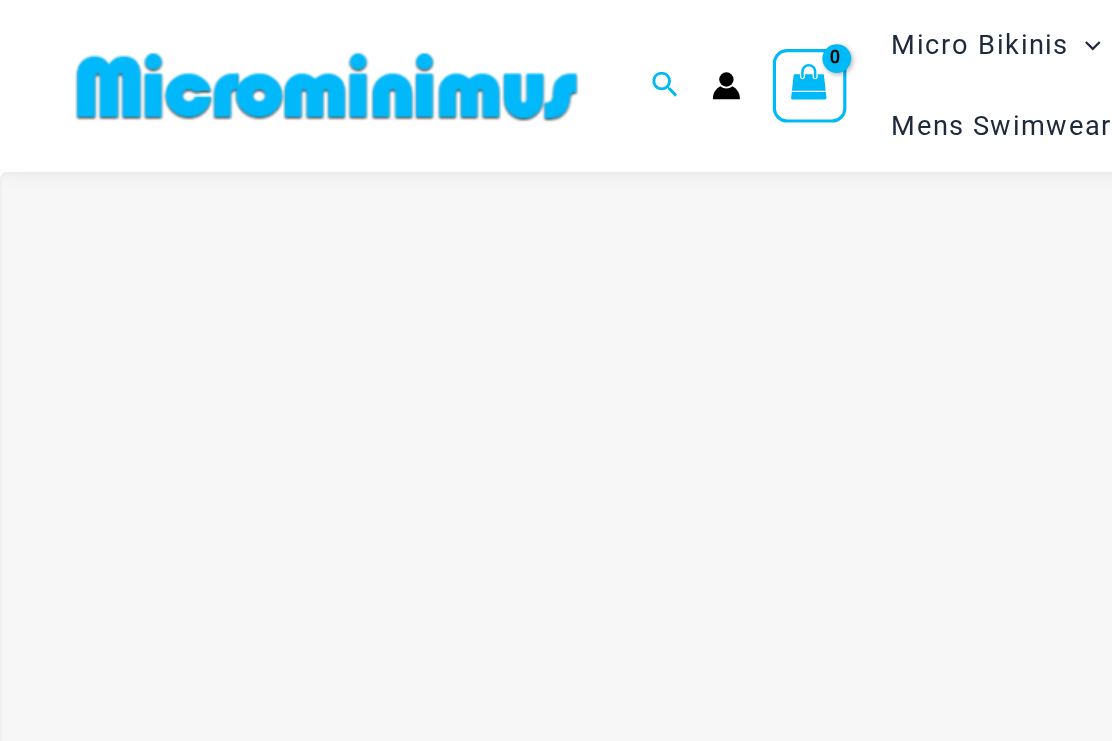 scroll, scrollTop: 0, scrollLeft: 0, axis: both 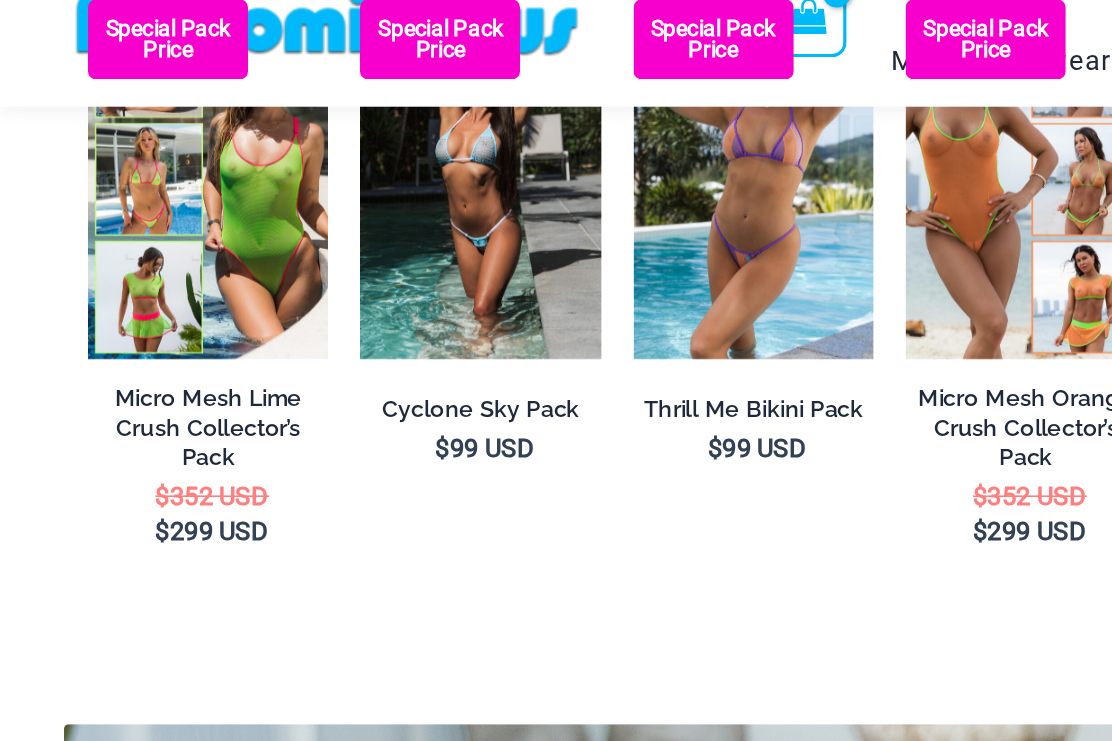 click at bounding box center (55, 41) 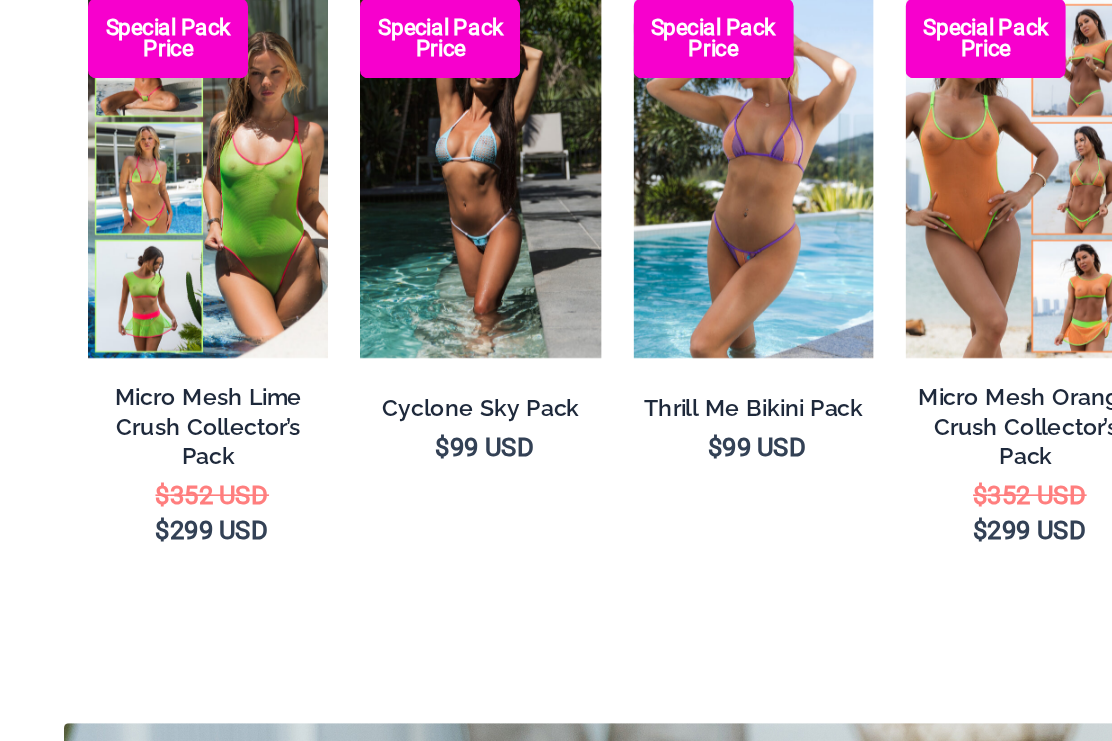 click at bounding box center (225, 277) 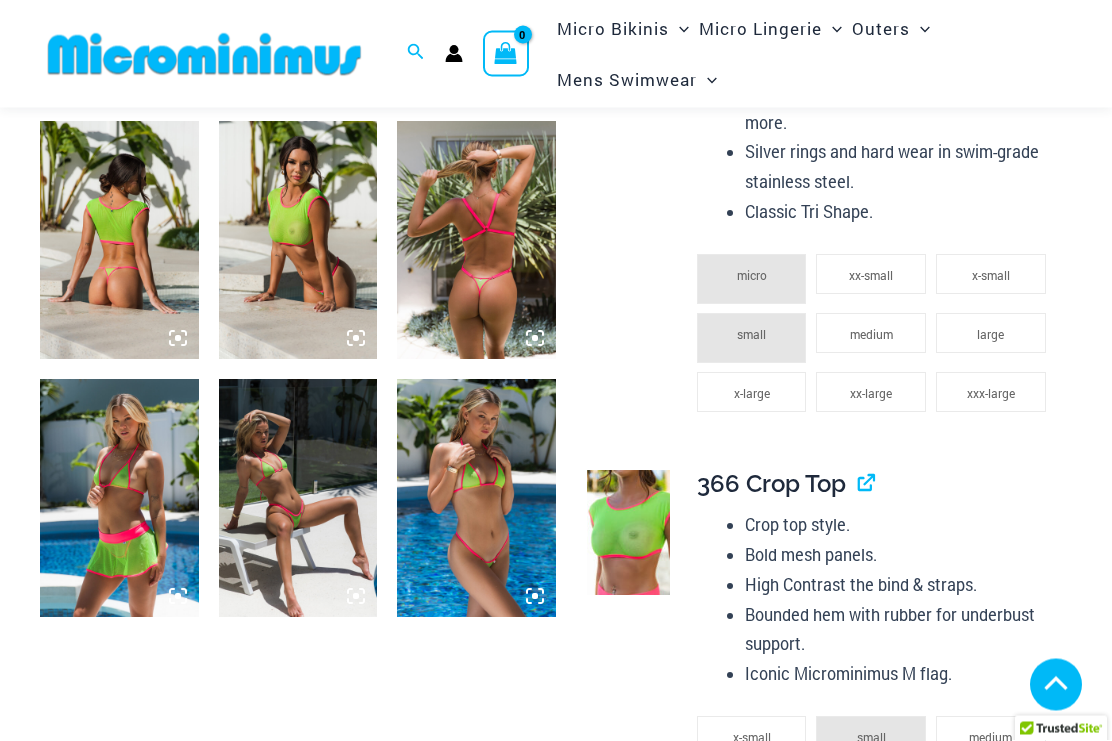 scroll, scrollTop: 856, scrollLeft: 0, axis: vertical 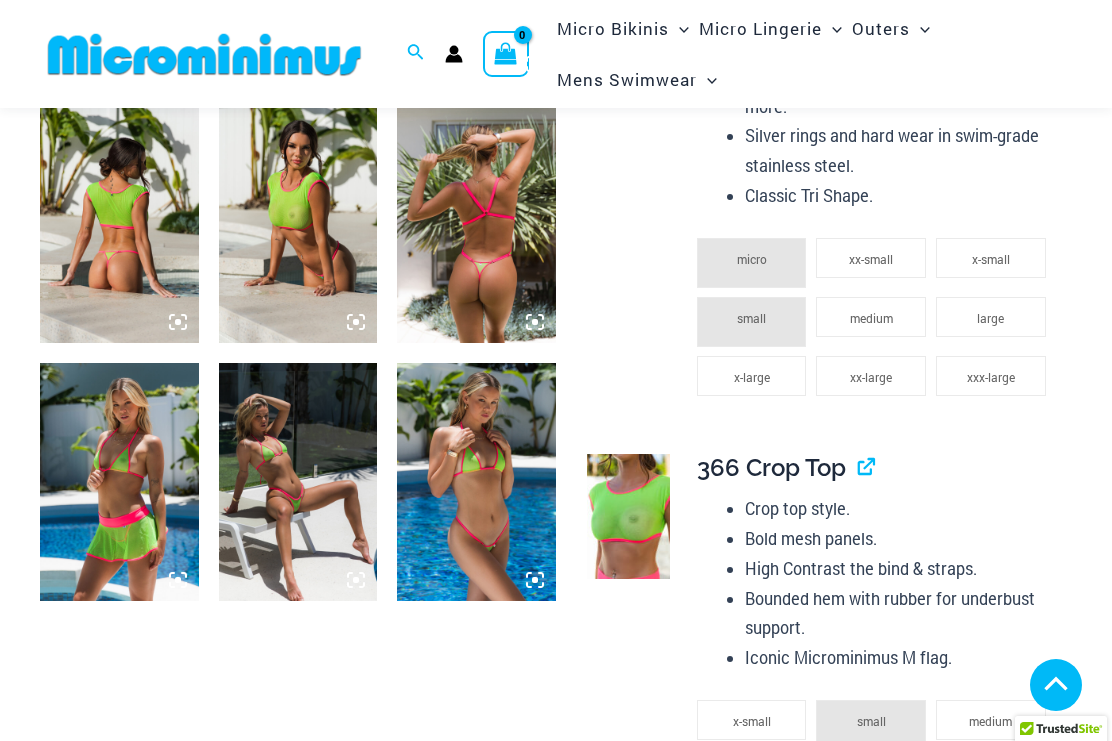 click at bounding box center [119, 482] 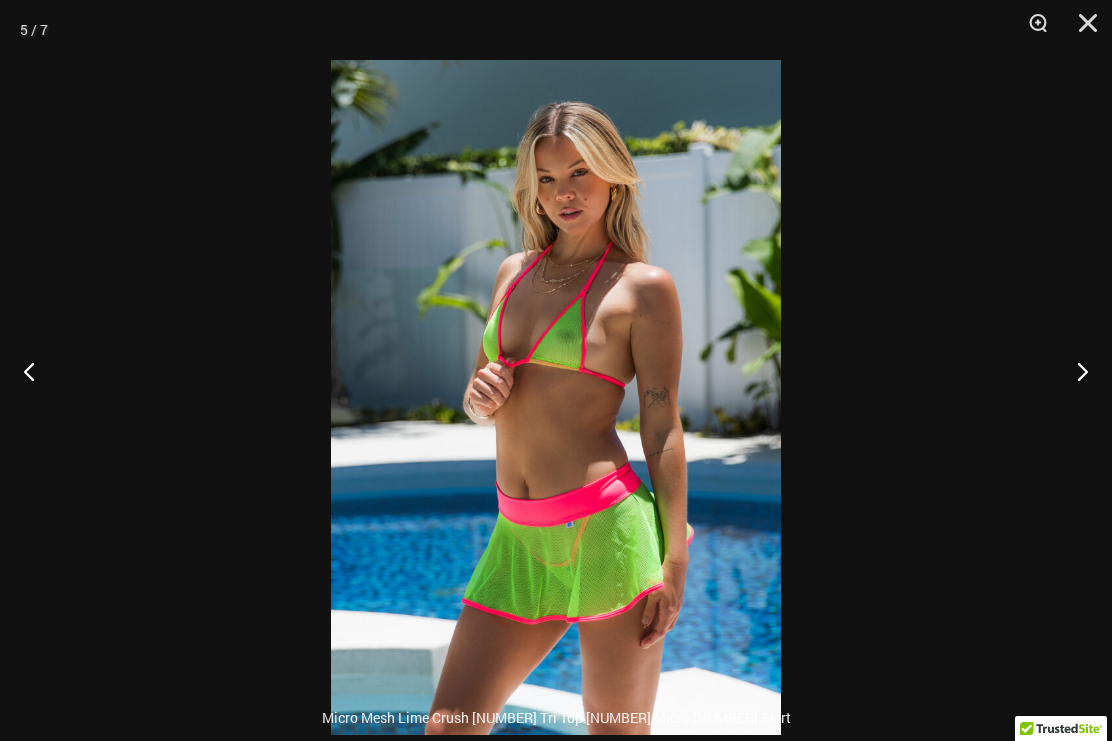 click at bounding box center [1074, 371] 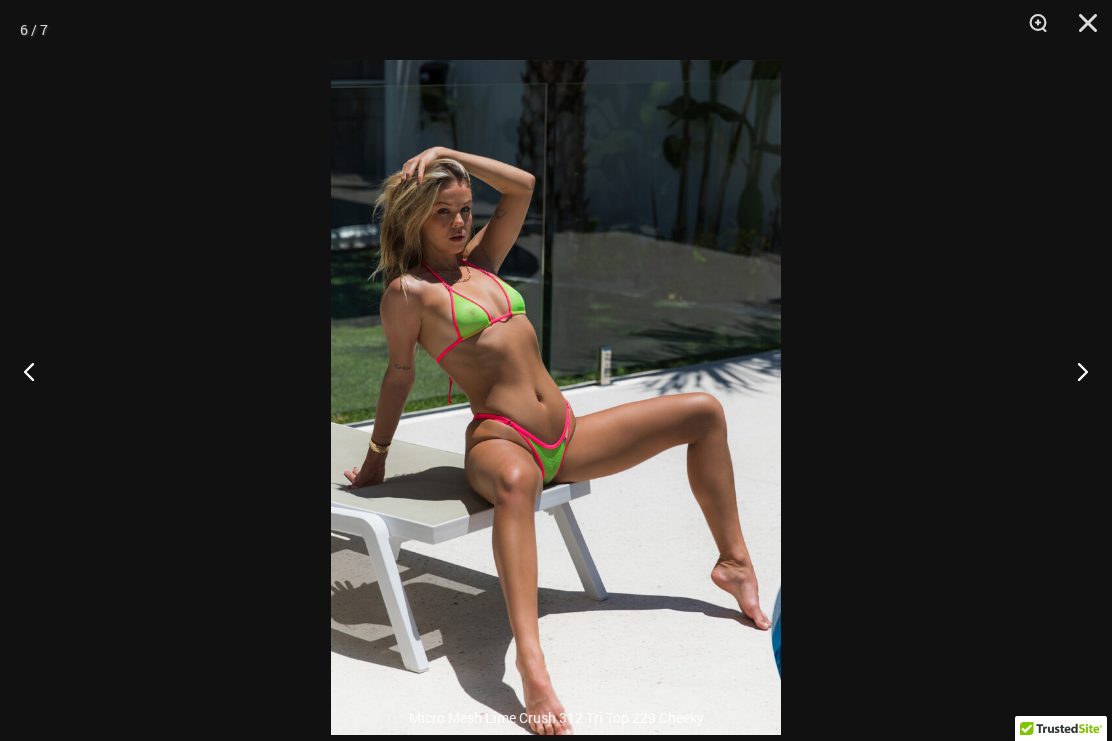 click at bounding box center (1074, 371) 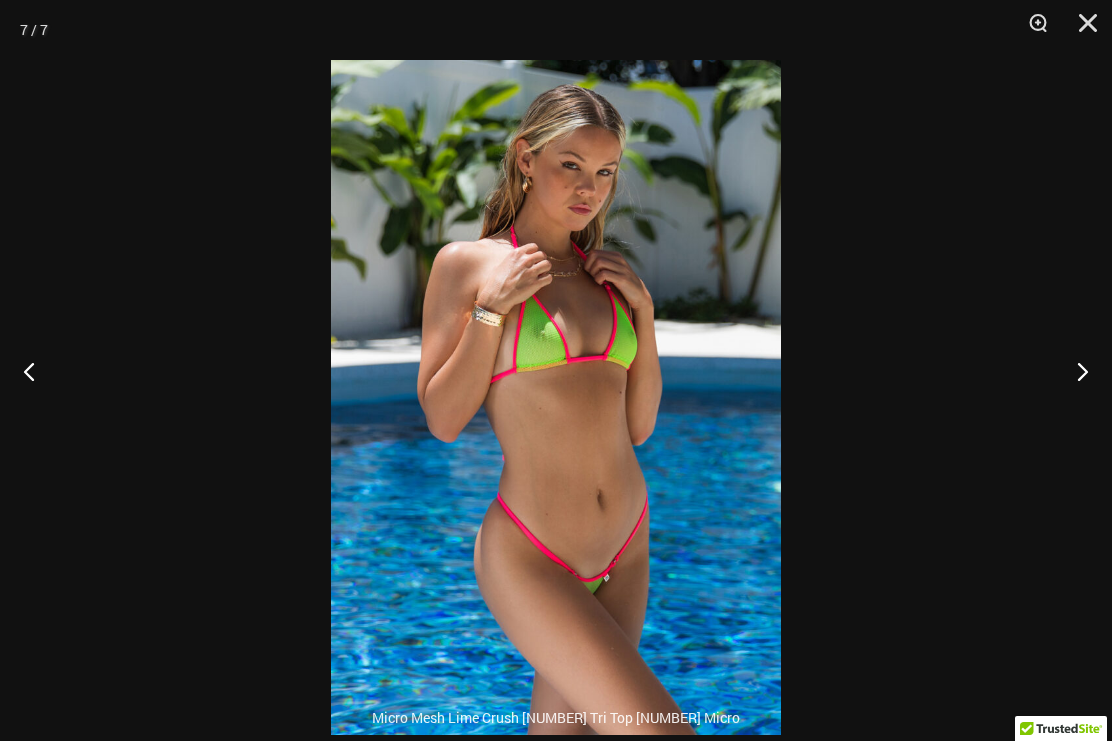 click at bounding box center [1074, 371] 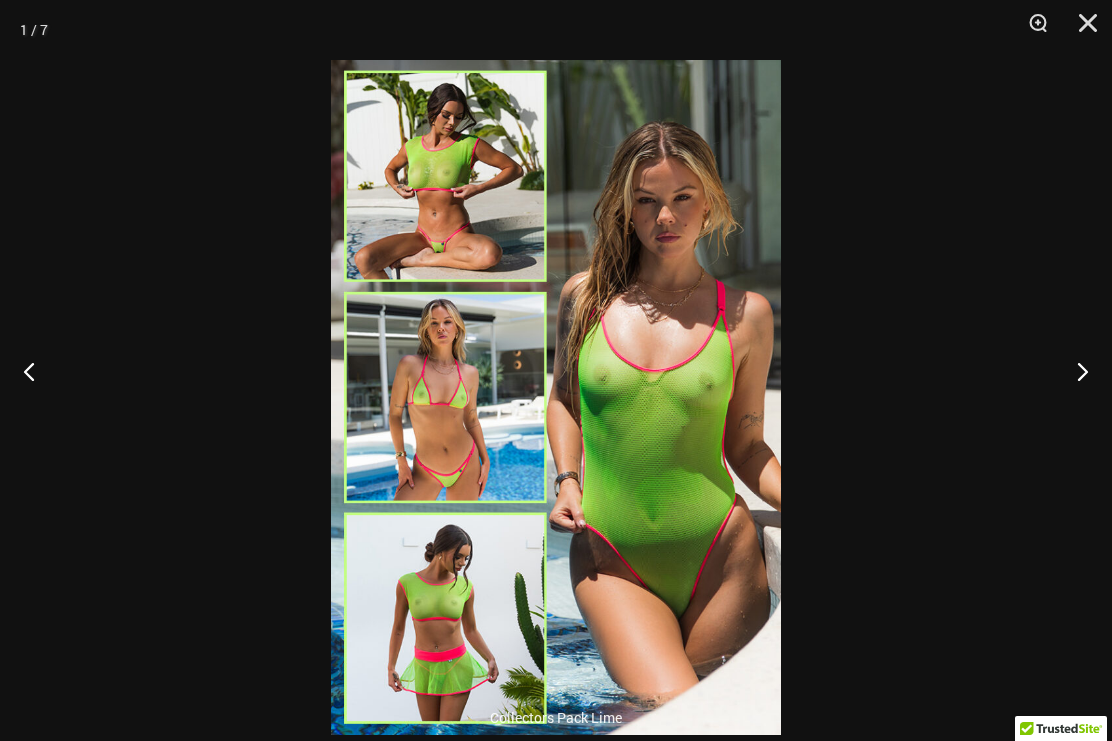 click at bounding box center (1074, 371) 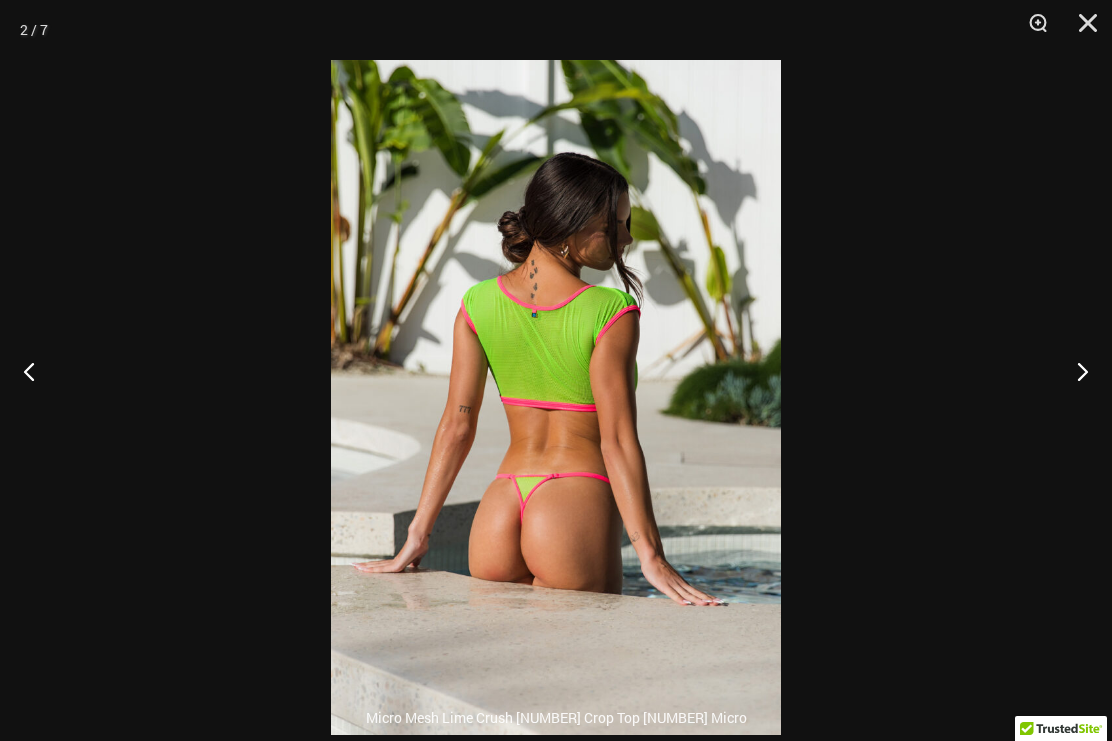click at bounding box center (1074, 371) 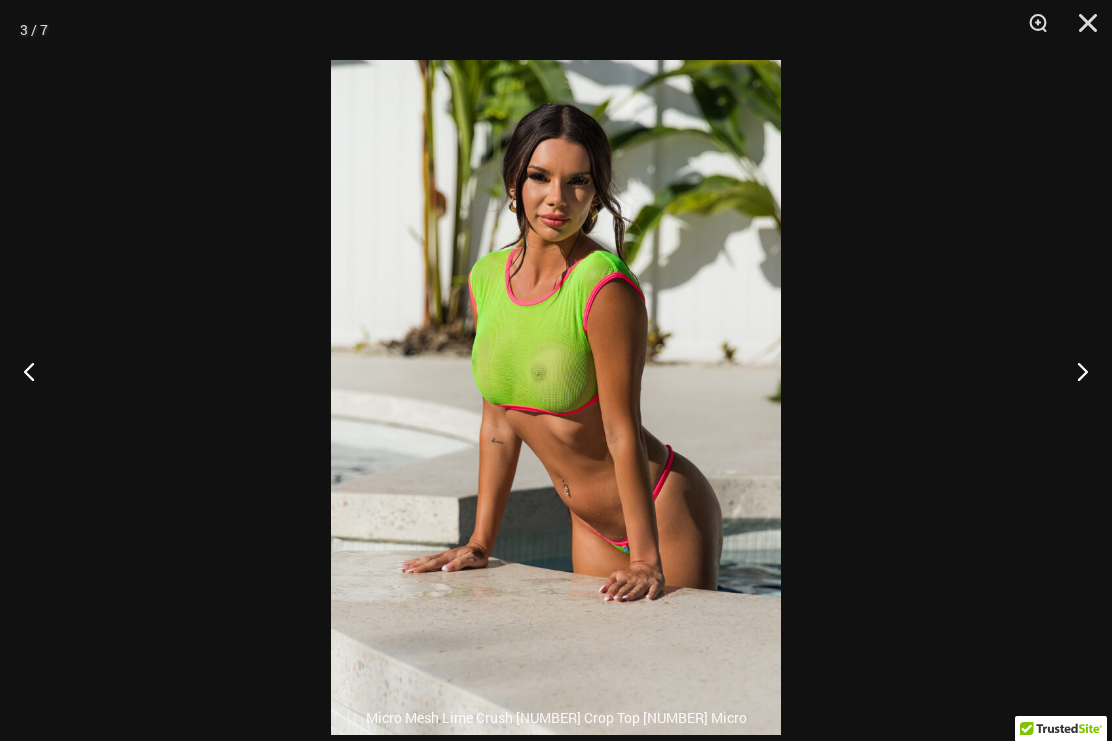 click at bounding box center (1074, 371) 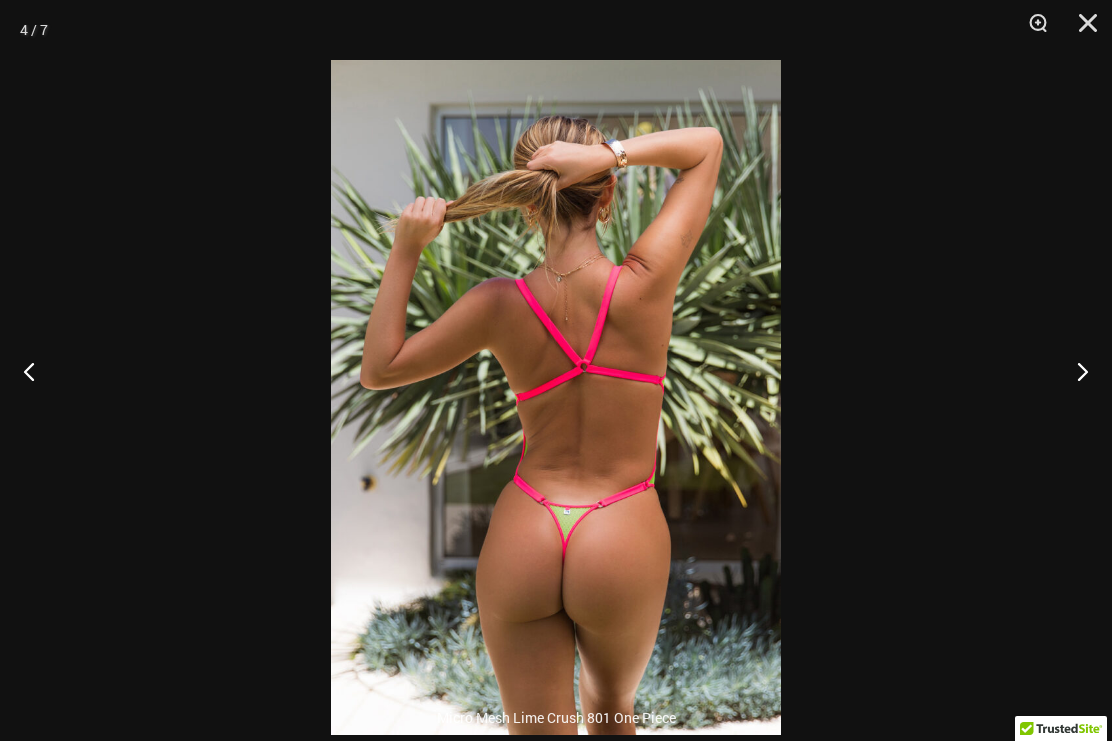 click at bounding box center [1074, 371] 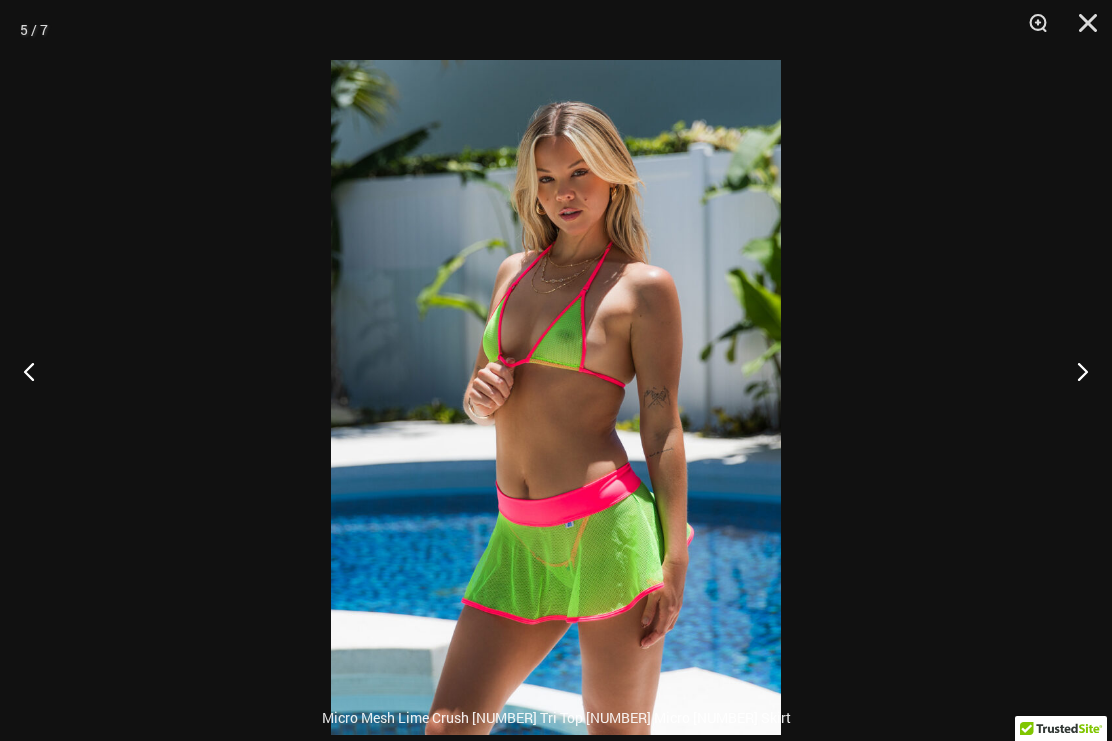 click at bounding box center [1074, 371] 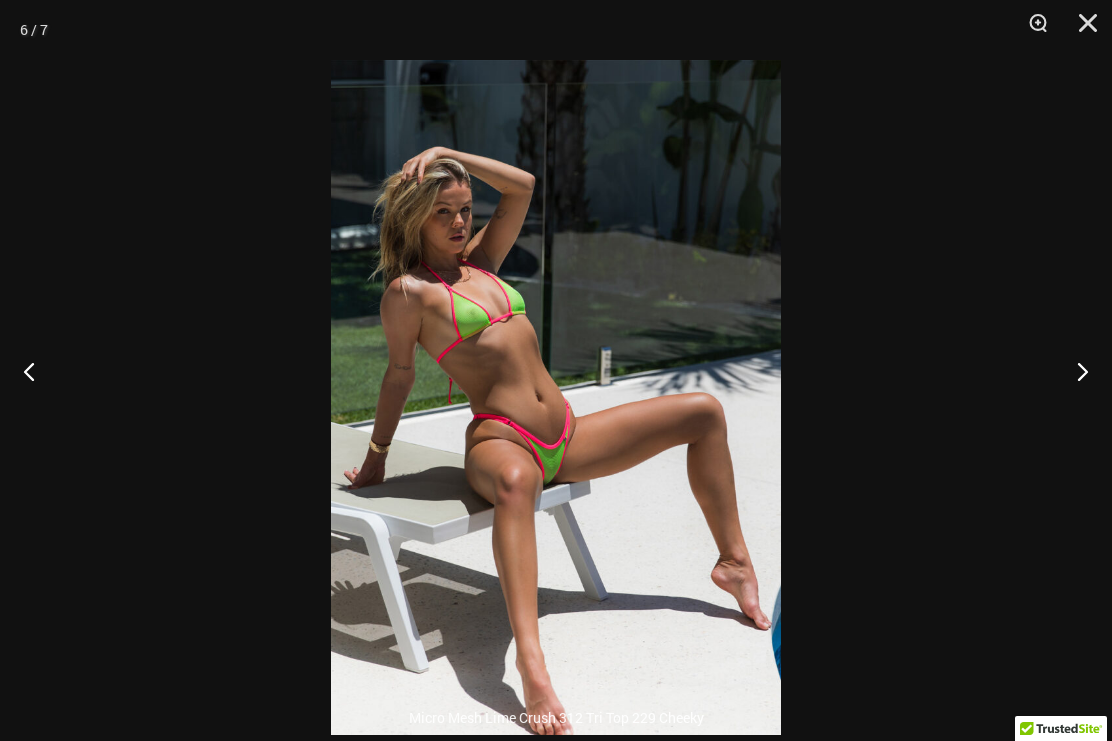 click at bounding box center [1074, 371] 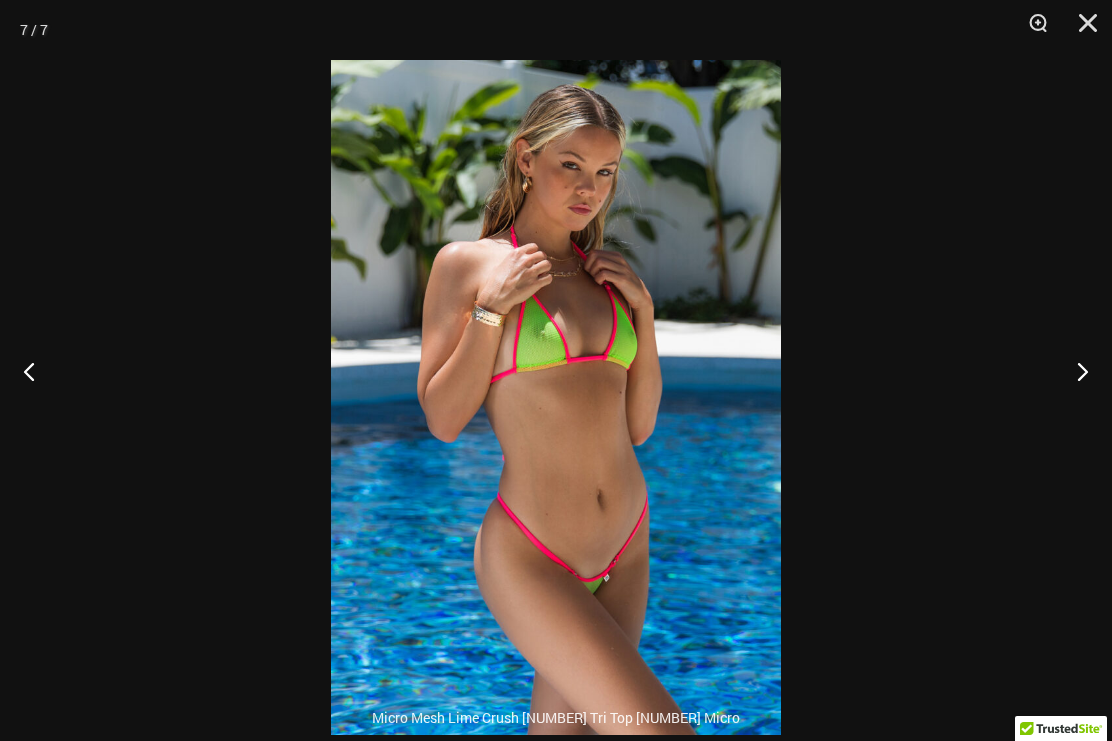 click at bounding box center (1074, 371) 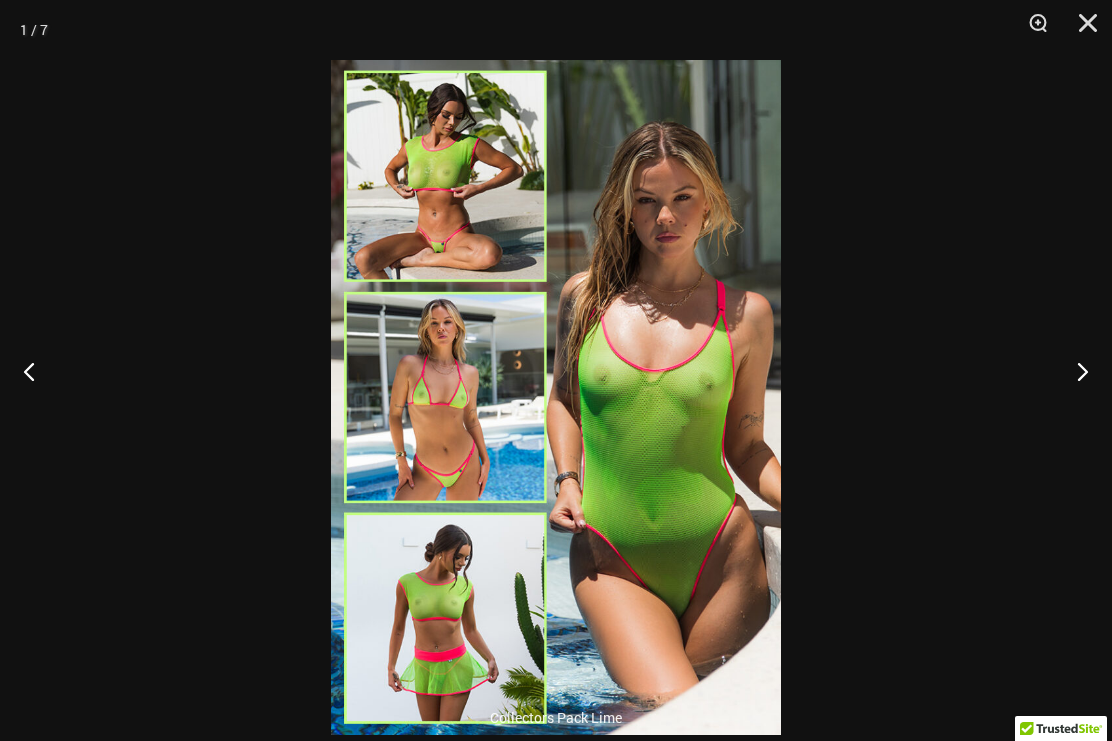 click at bounding box center (1074, 371) 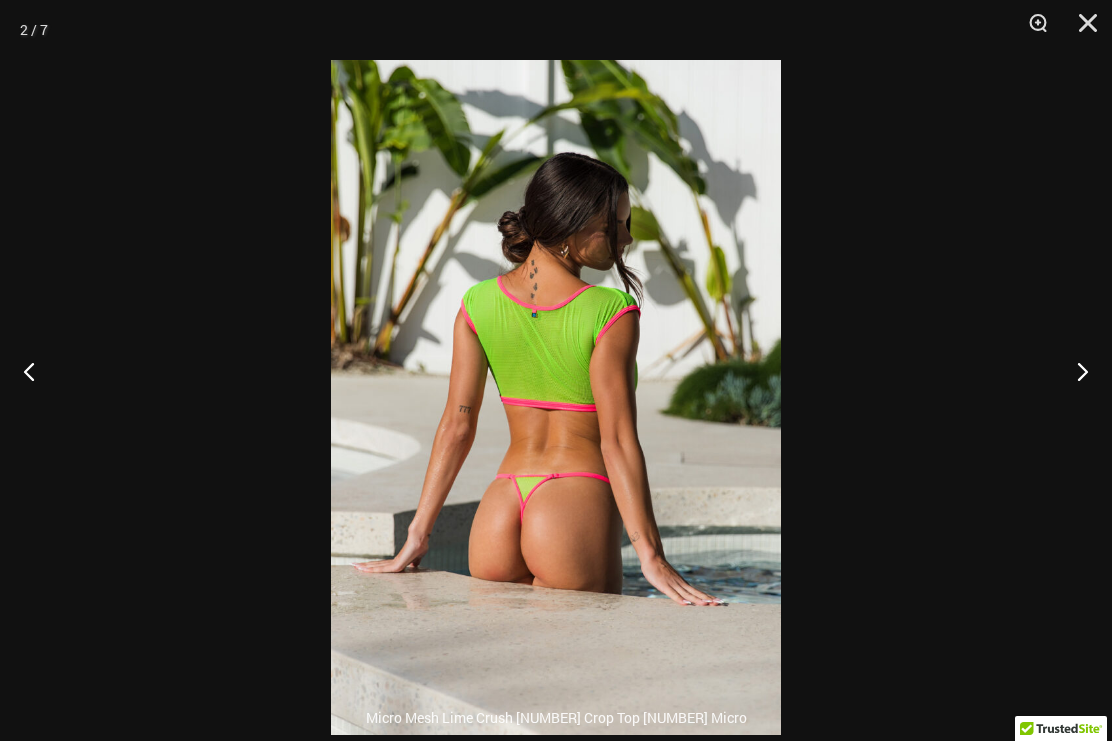 click at bounding box center [1074, 371] 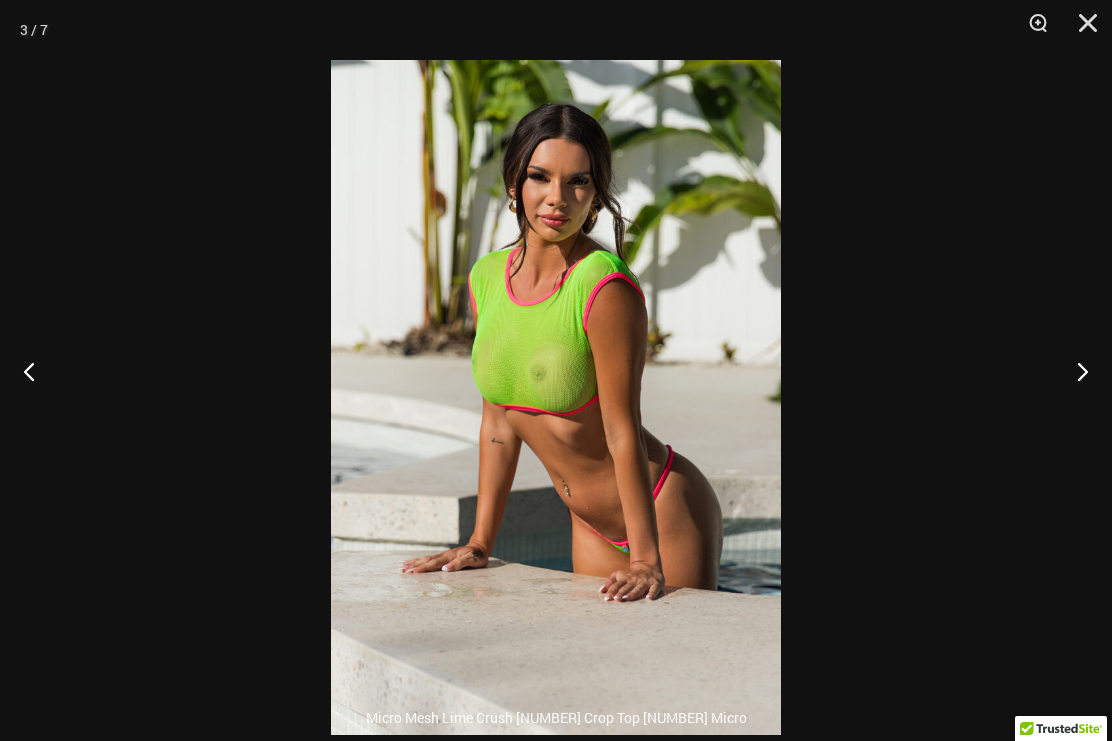 click at bounding box center [1074, 371] 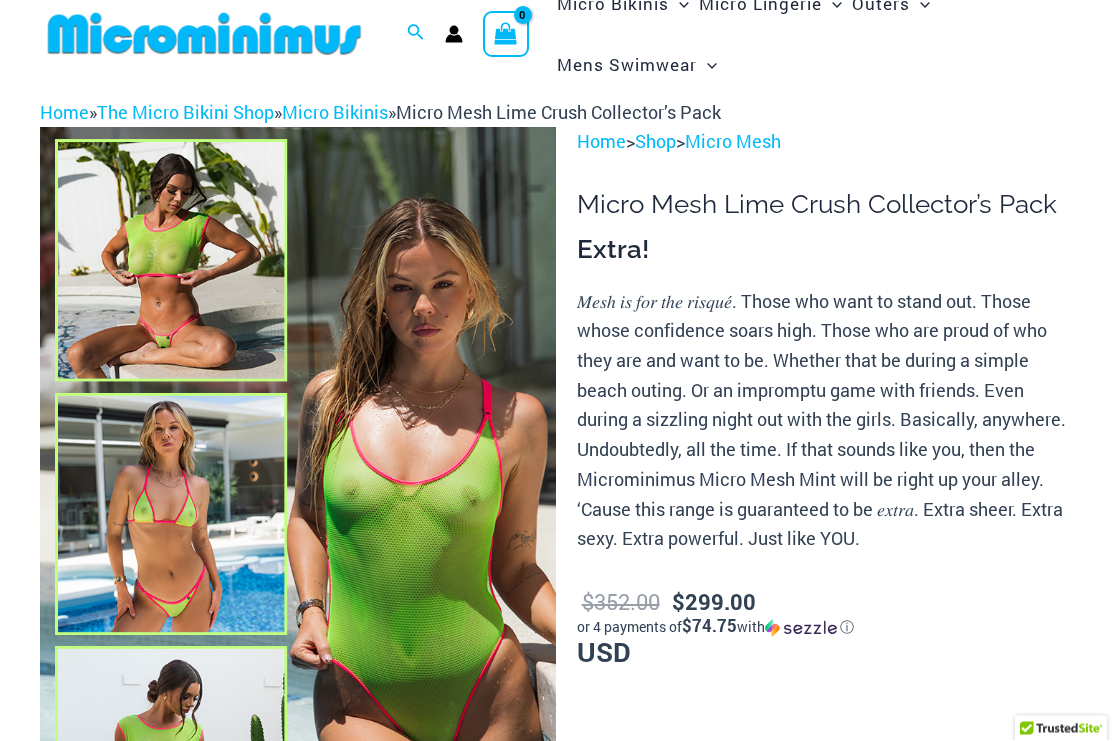 scroll, scrollTop: 0, scrollLeft: 0, axis: both 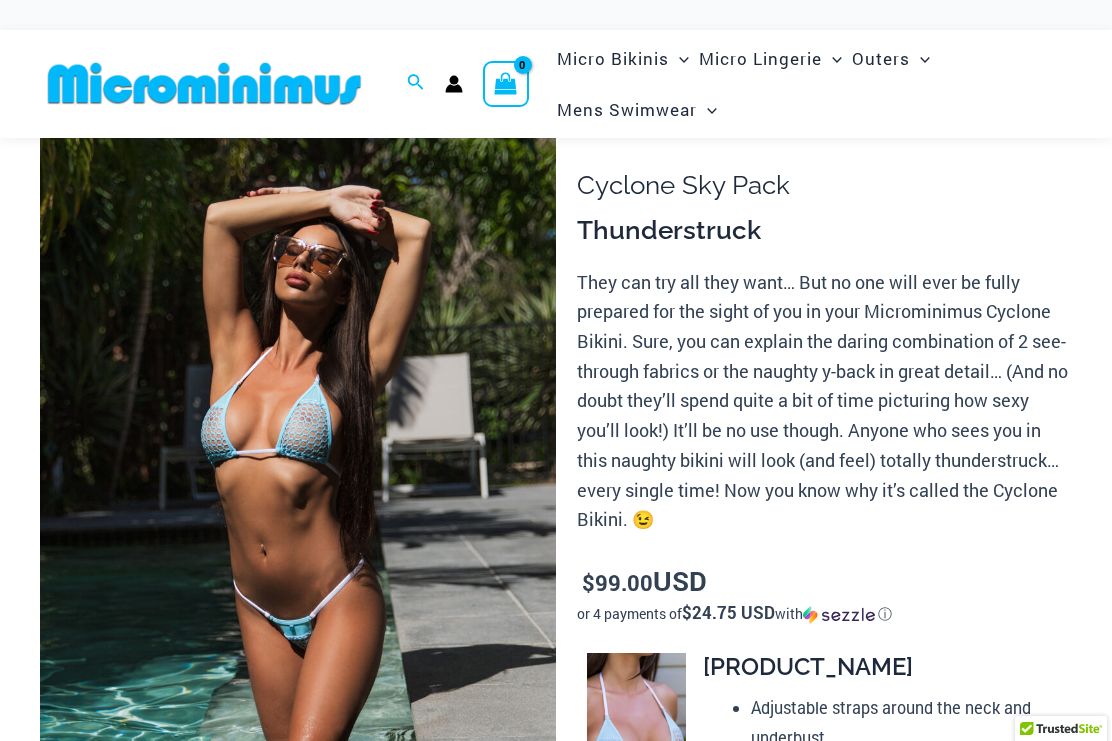 click at bounding box center [298, 495] 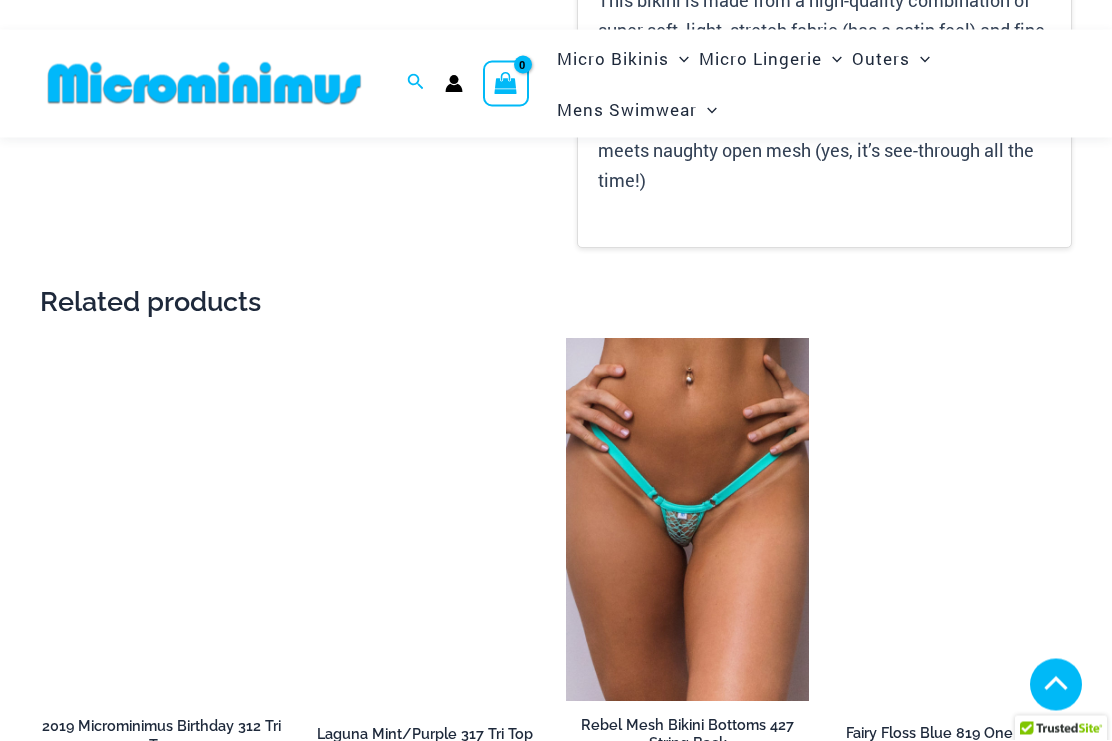 scroll, scrollTop: 2561, scrollLeft: 0, axis: vertical 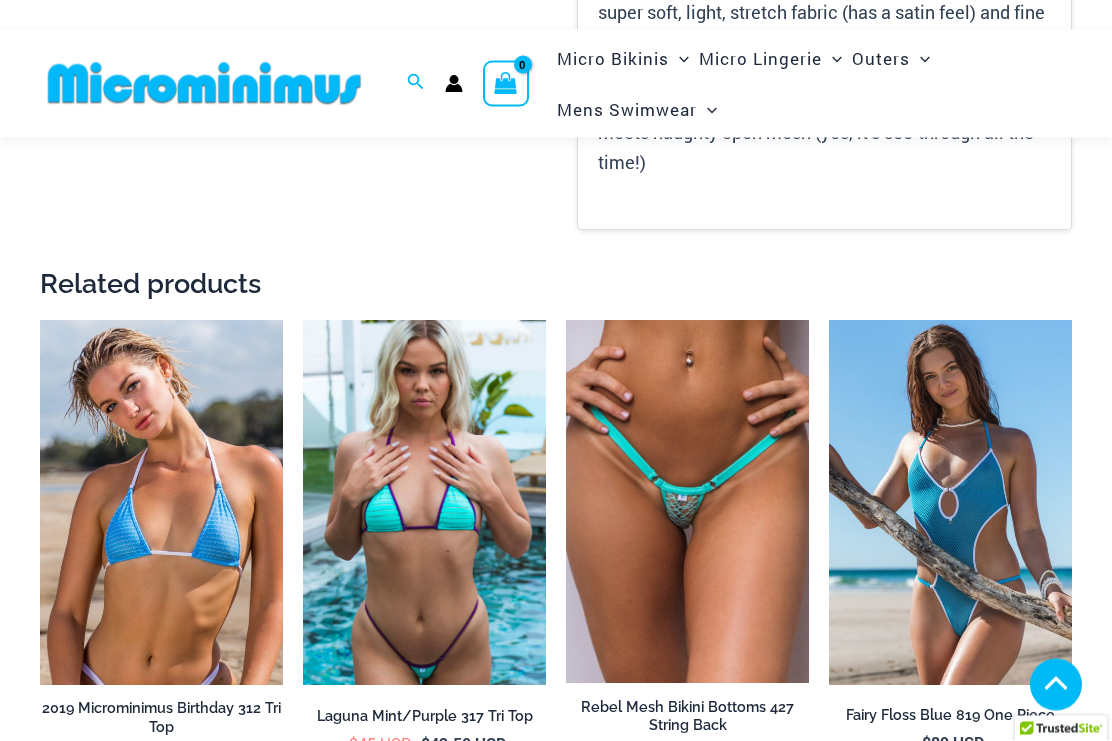 click at bounding box center (424, 503) 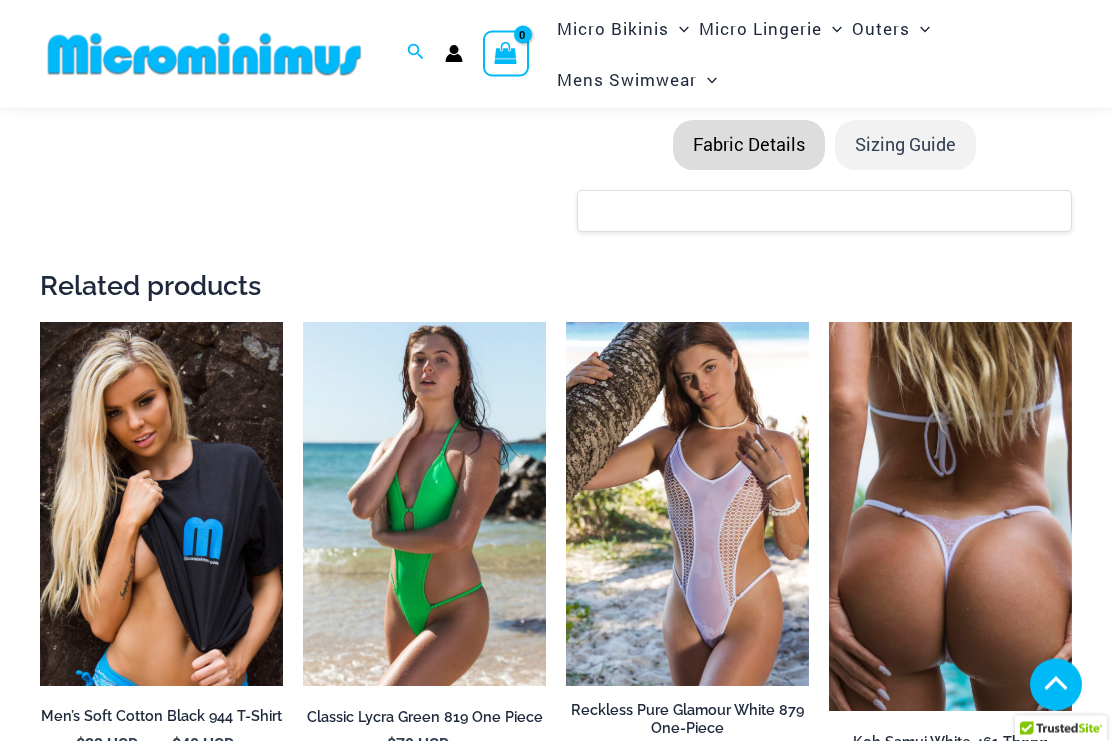 scroll, scrollTop: 929, scrollLeft: 0, axis: vertical 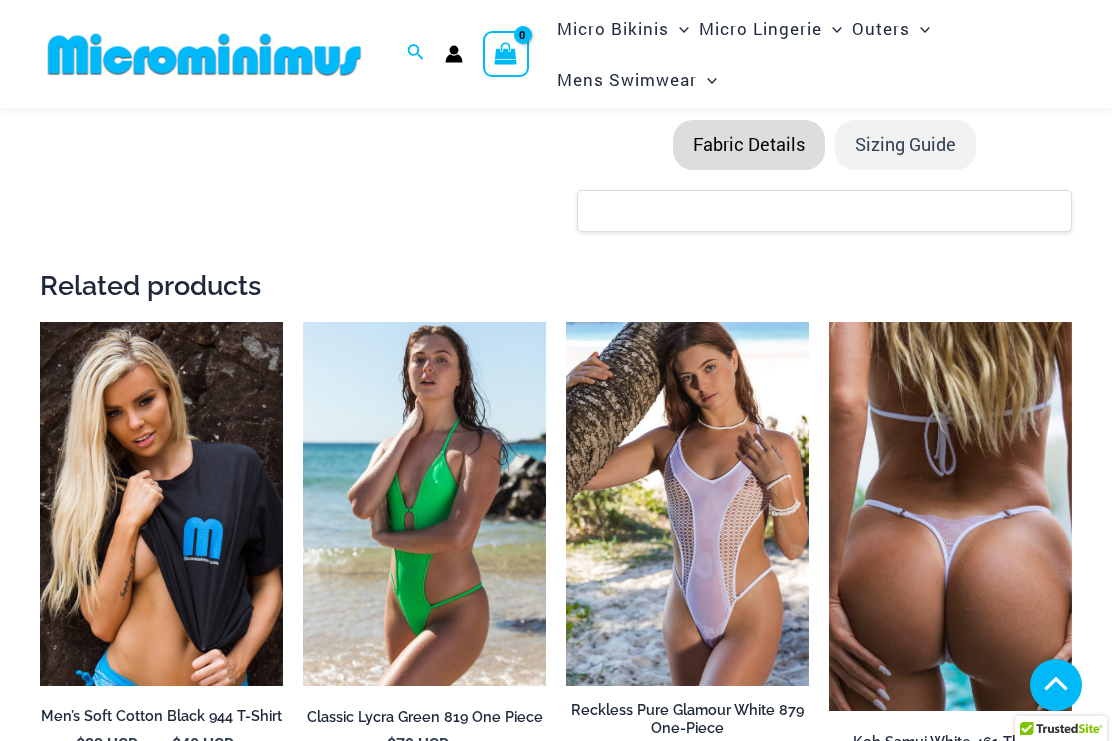 click at bounding box center (950, 517) 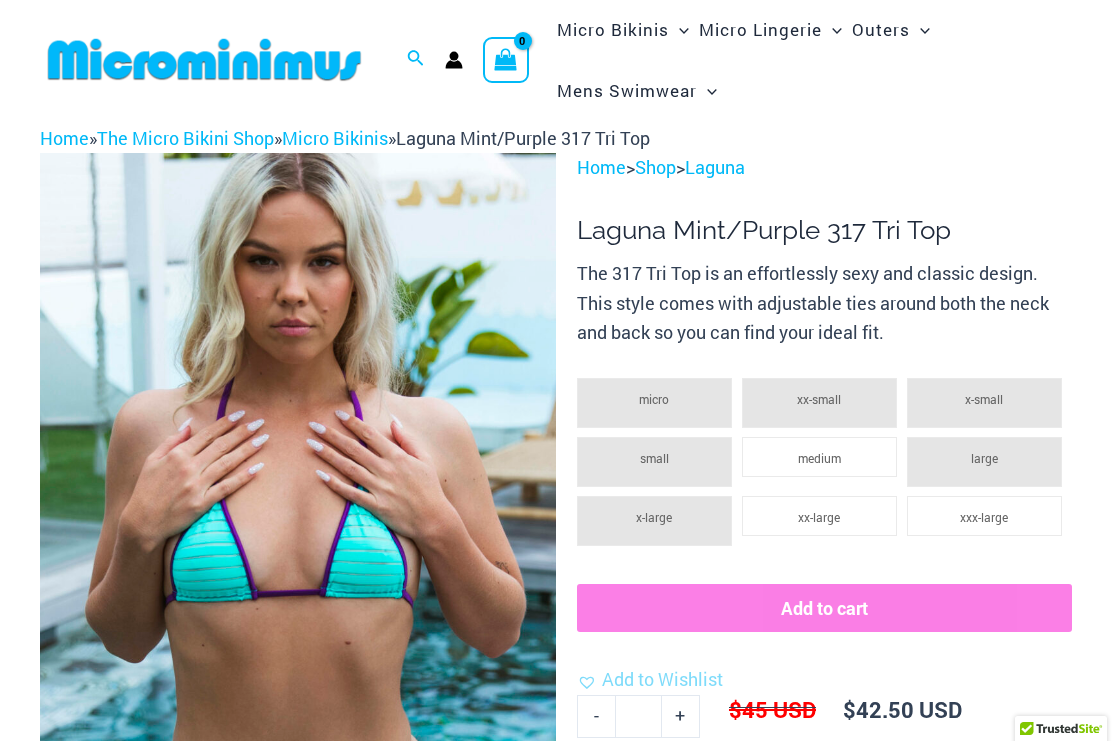 scroll, scrollTop: 0, scrollLeft: 0, axis: both 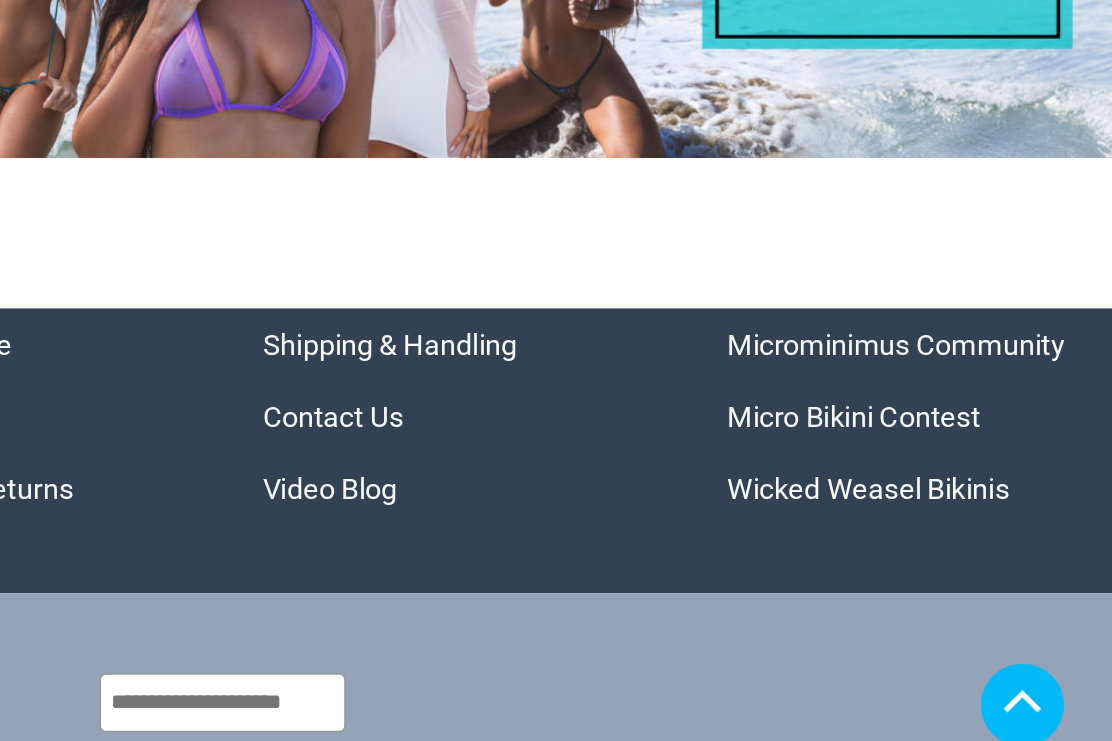 click on "Micro Bikini Contest" at bounding box center (951, 504) 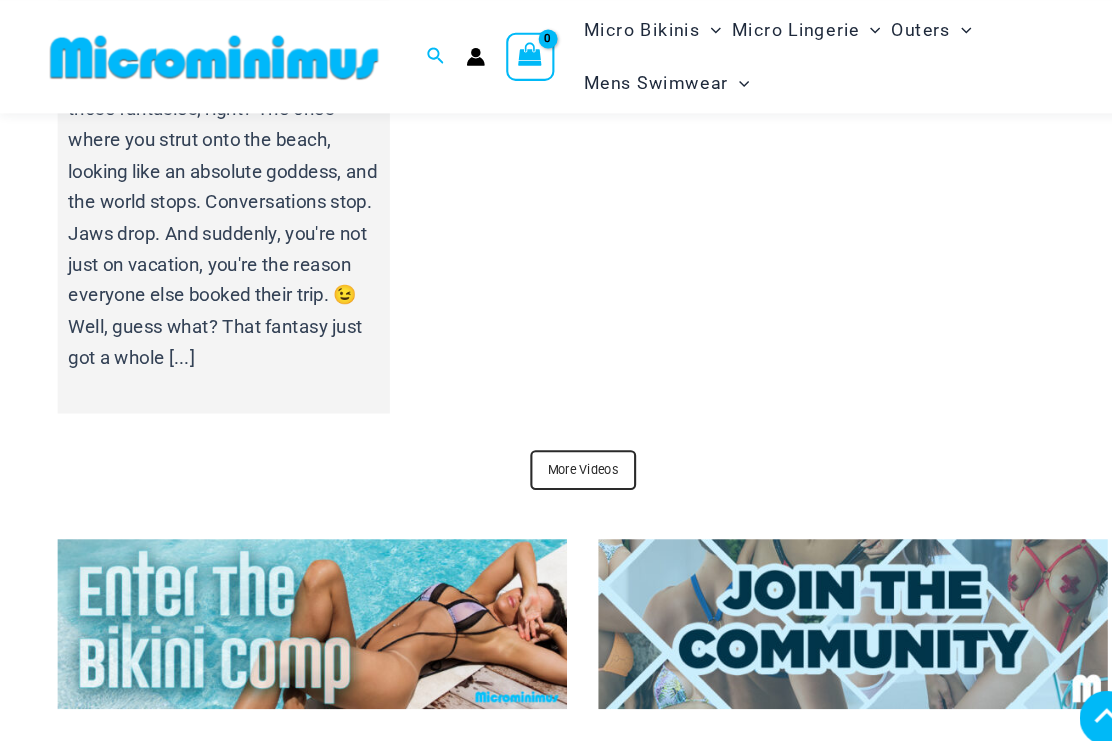 scroll, scrollTop: 8524, scrollLeft: 0, axis: vertical 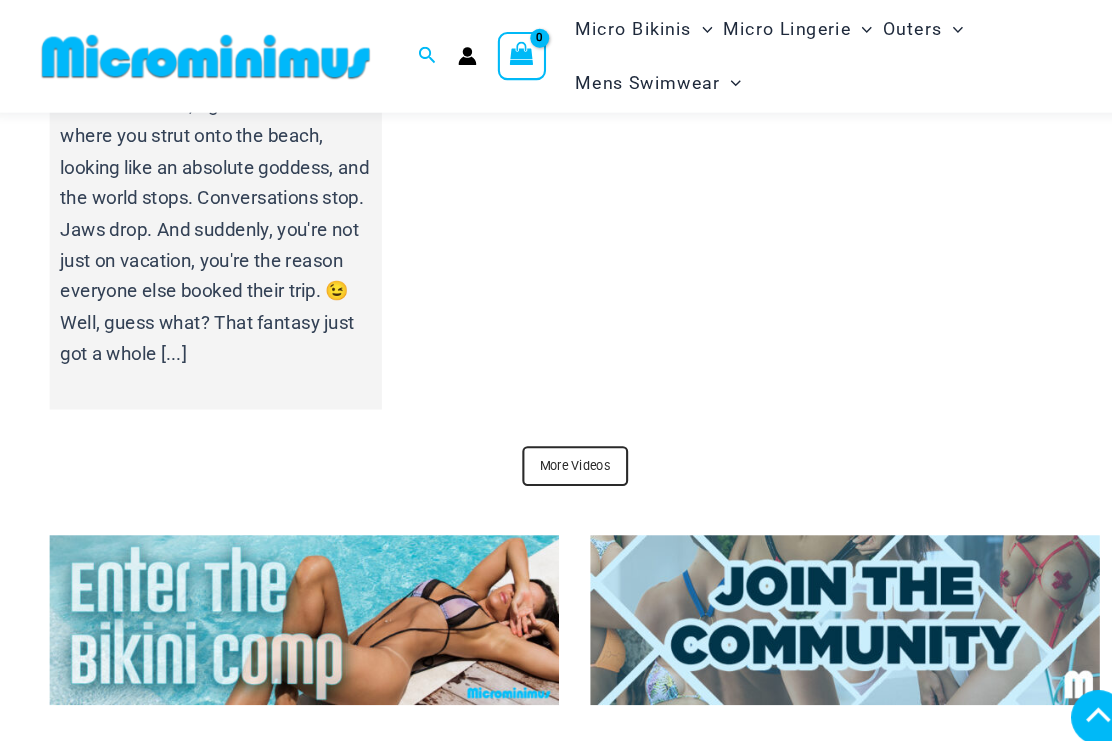 click on "More Videos" at bounding box center (556, 445) 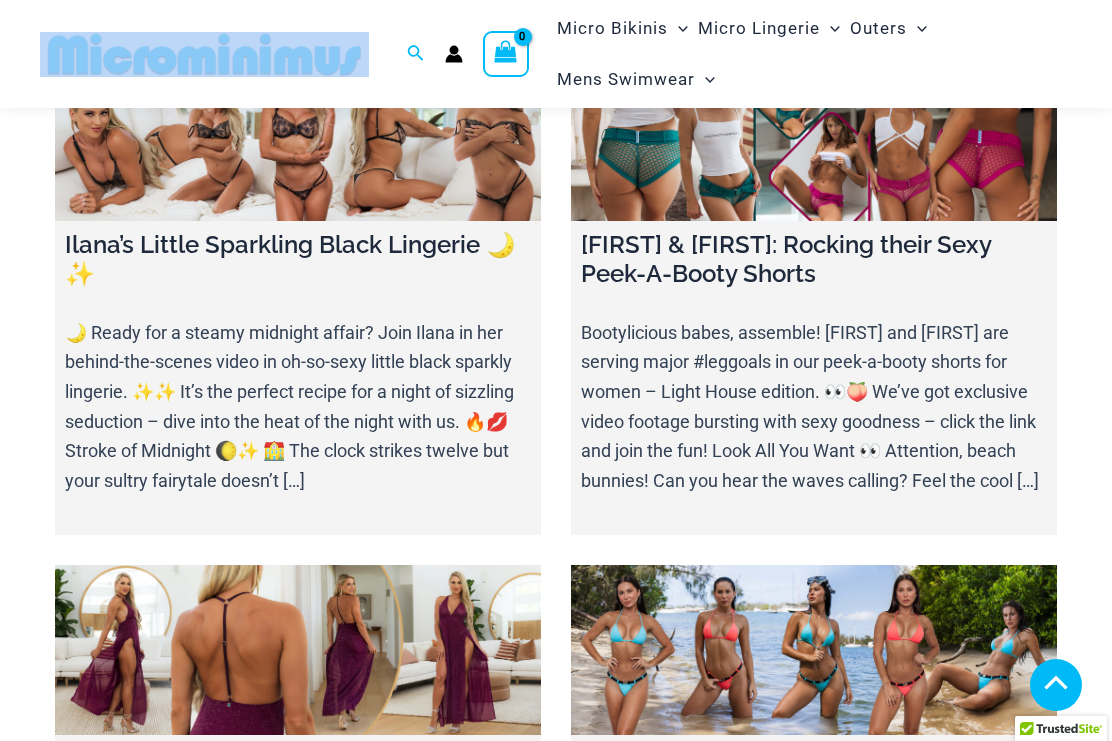 scroll, scrollTop: 5826, scrollLeft: 0, axis: vertical 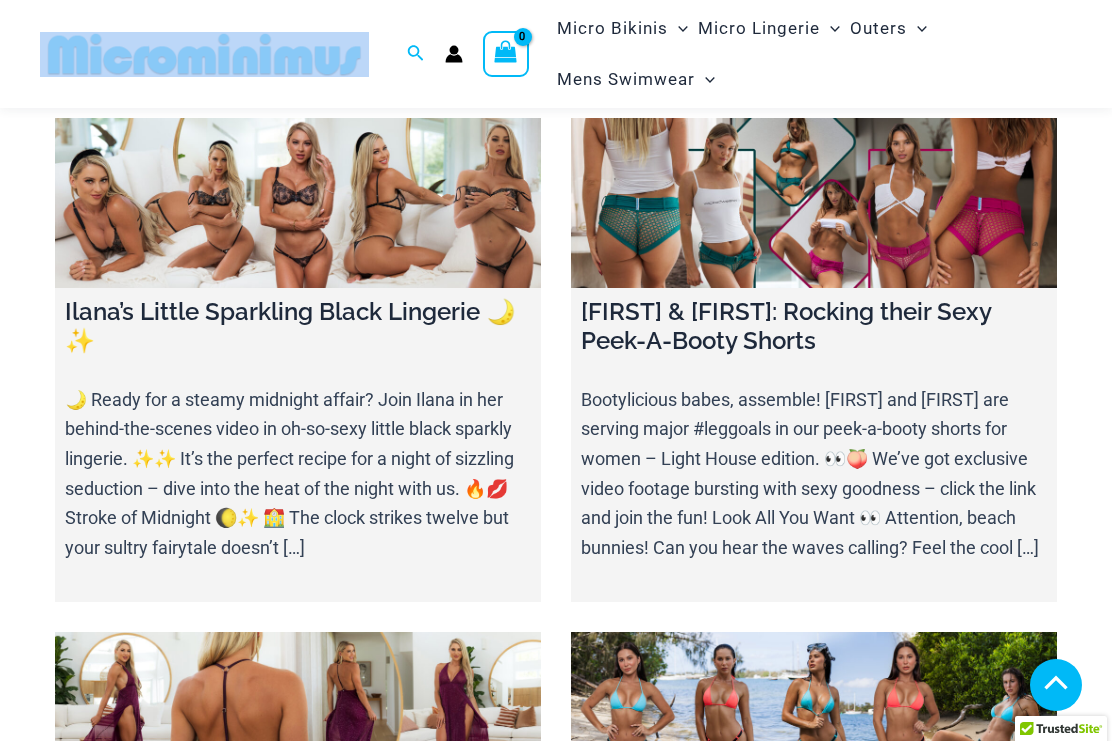 click at bounding box center [814, 203] 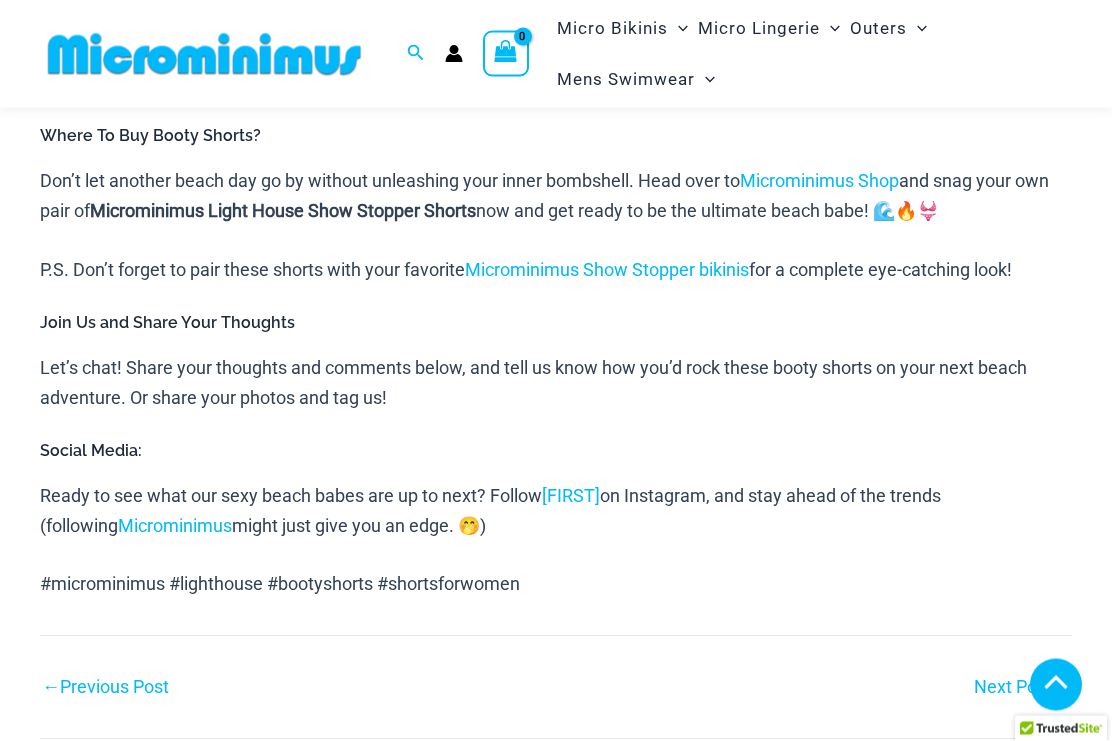 scroll, scrollTop: 1656, scrollLeft: 0, axis: vertical 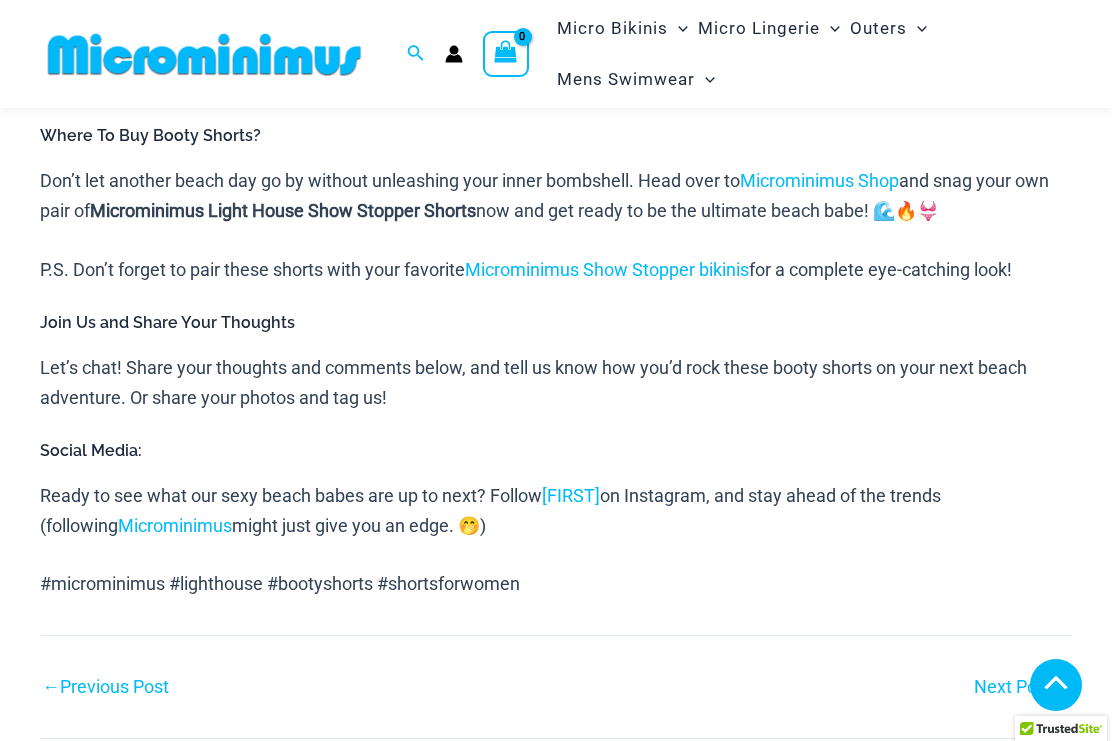 click on "[FIRST]" at bounding box center [571, 495] 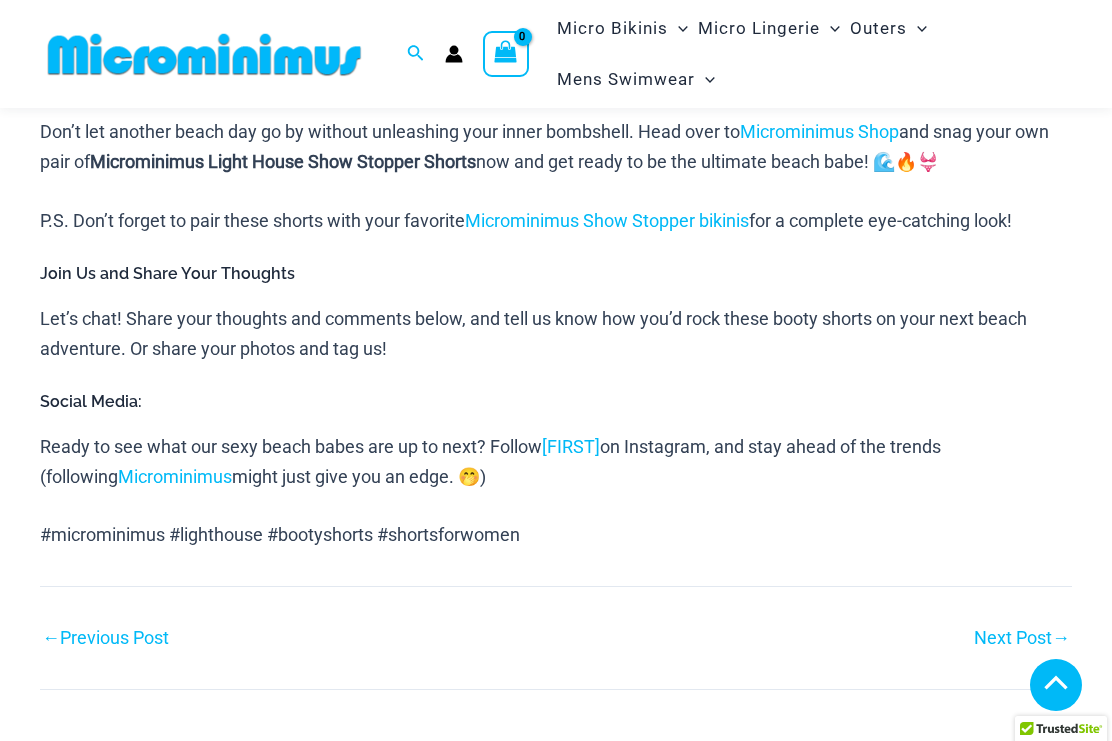 scroll, scrollTop: 1710, scrollLeft: 0, axis: vertical 